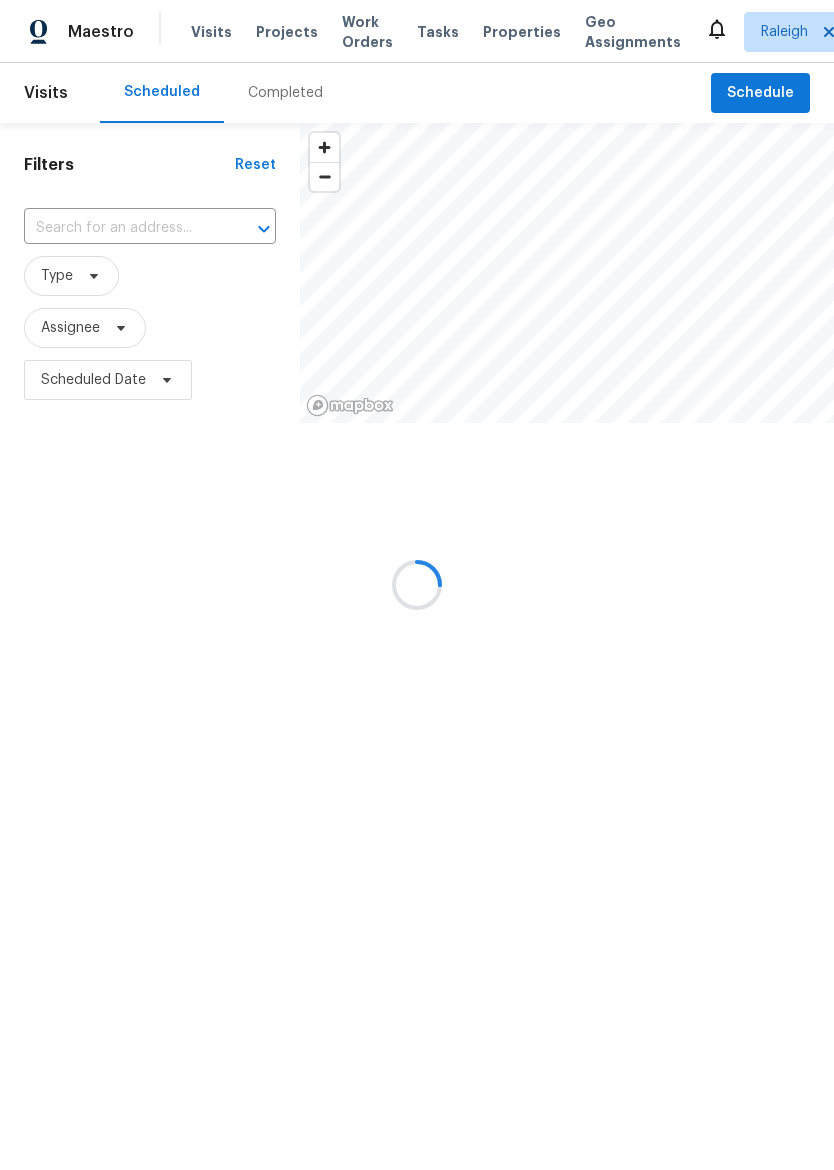 scroll, scrollTop: 0, scrollLeft: 0, axis: both 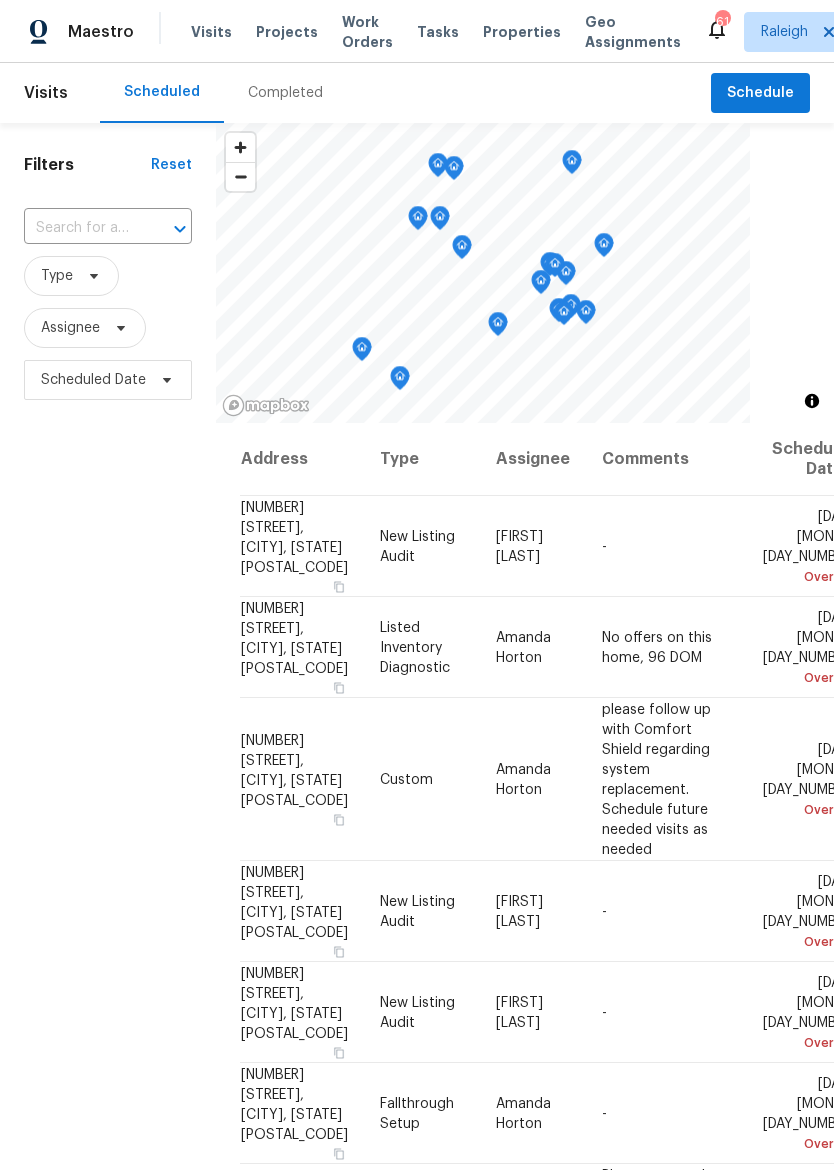 click on "Visits Projects Work Orders Tasks Properties Geo Assignments" at bounding box center [448, 32] 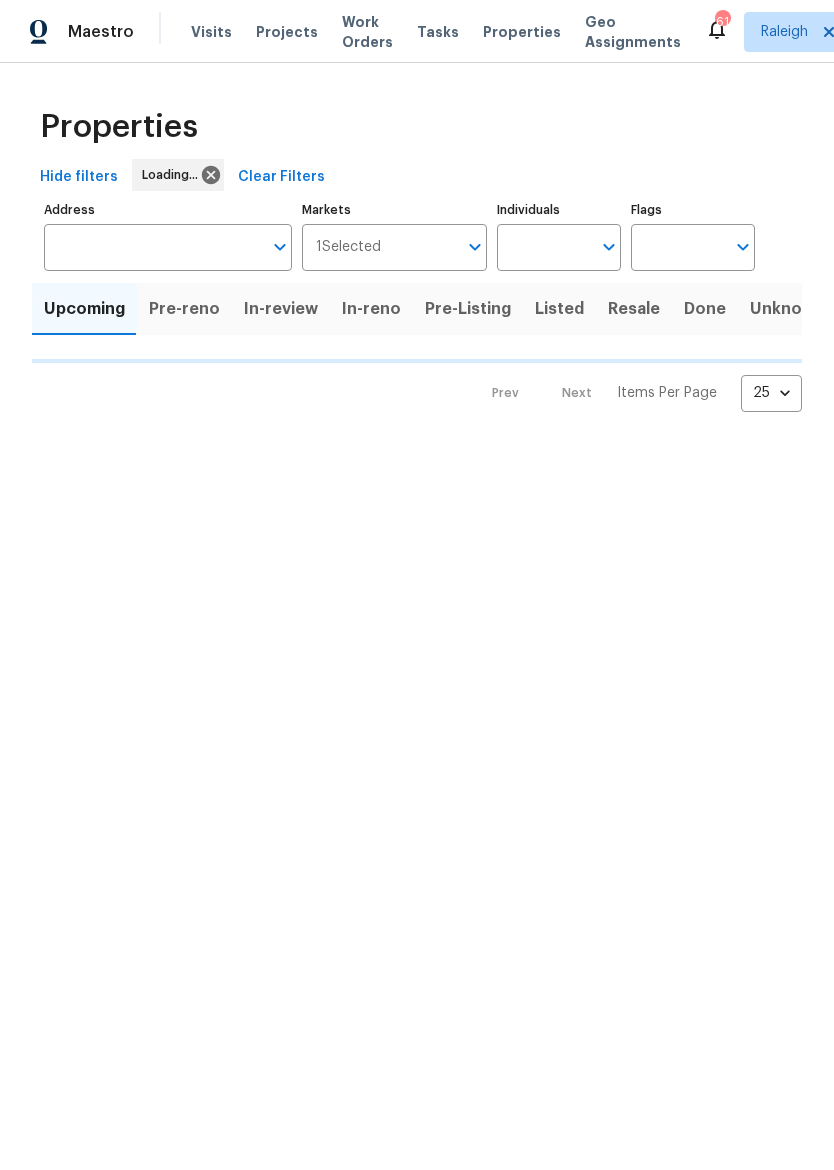 click on "Address" at bounding box center (153, 247) 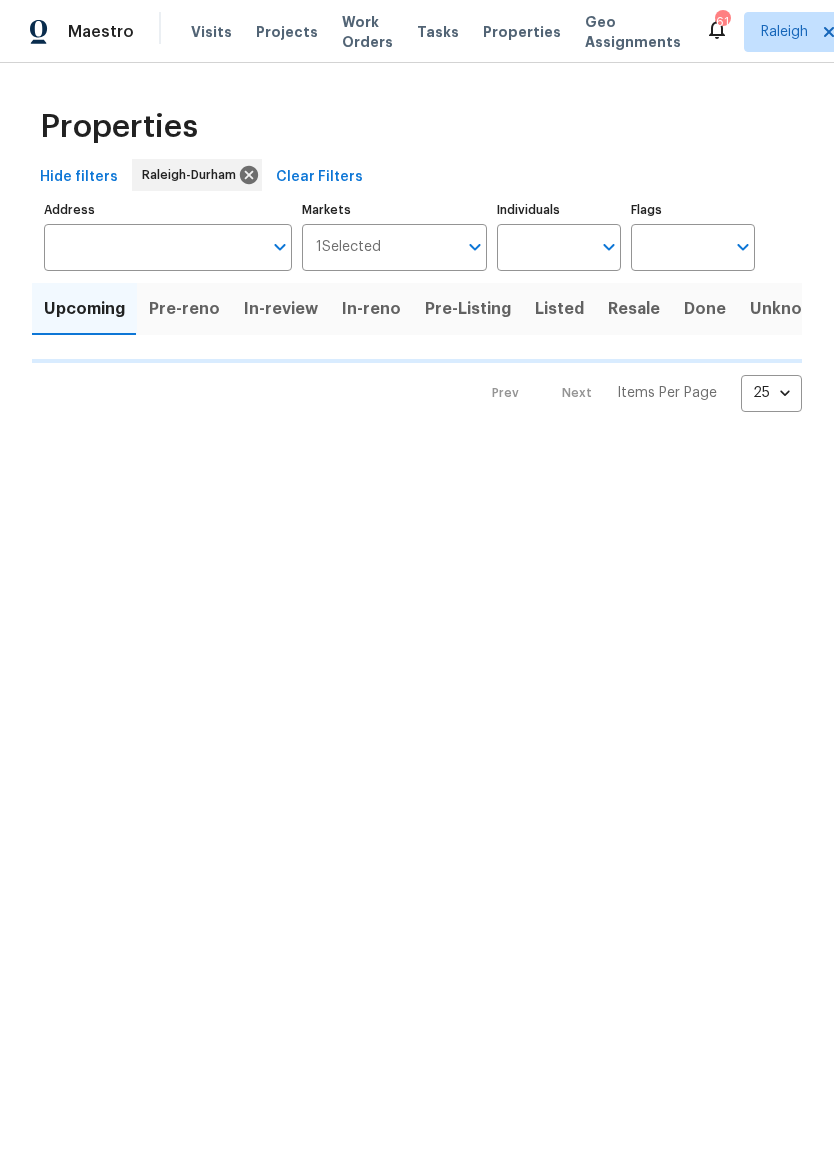click on "Maestro Visits Projects Work Orders Tasks Properties Geo Assignments 61 Raleigh Amanda Horton Properties Hide filters Raleigh-Durham Clear Filters Address Address Markets 1  Selected Markets Individuals Individuals Flags Flags Upcoming  Pre-reno  In-review  In-reno  Pre-Listing  Listed  Resale  Done  Unknown  Prev Next Items Per Page 25 25 ​" at bounding box center [417, 222] 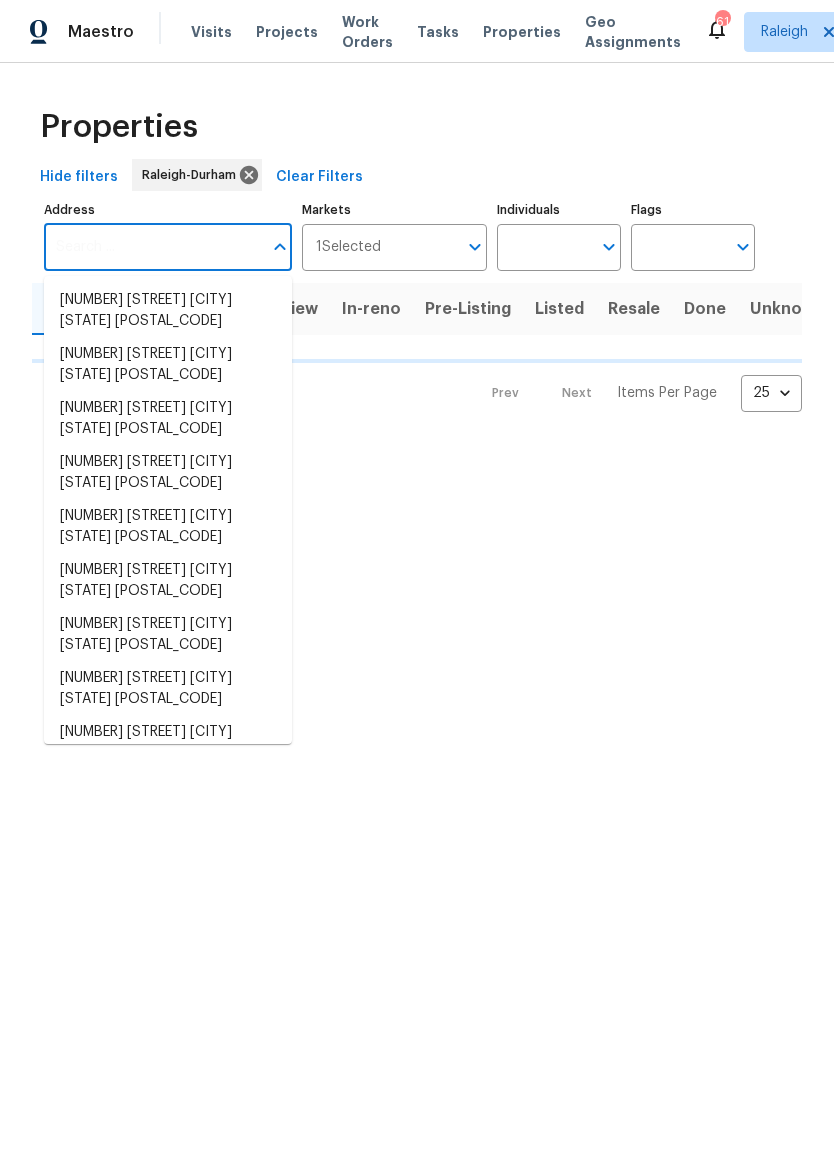 type on "1" 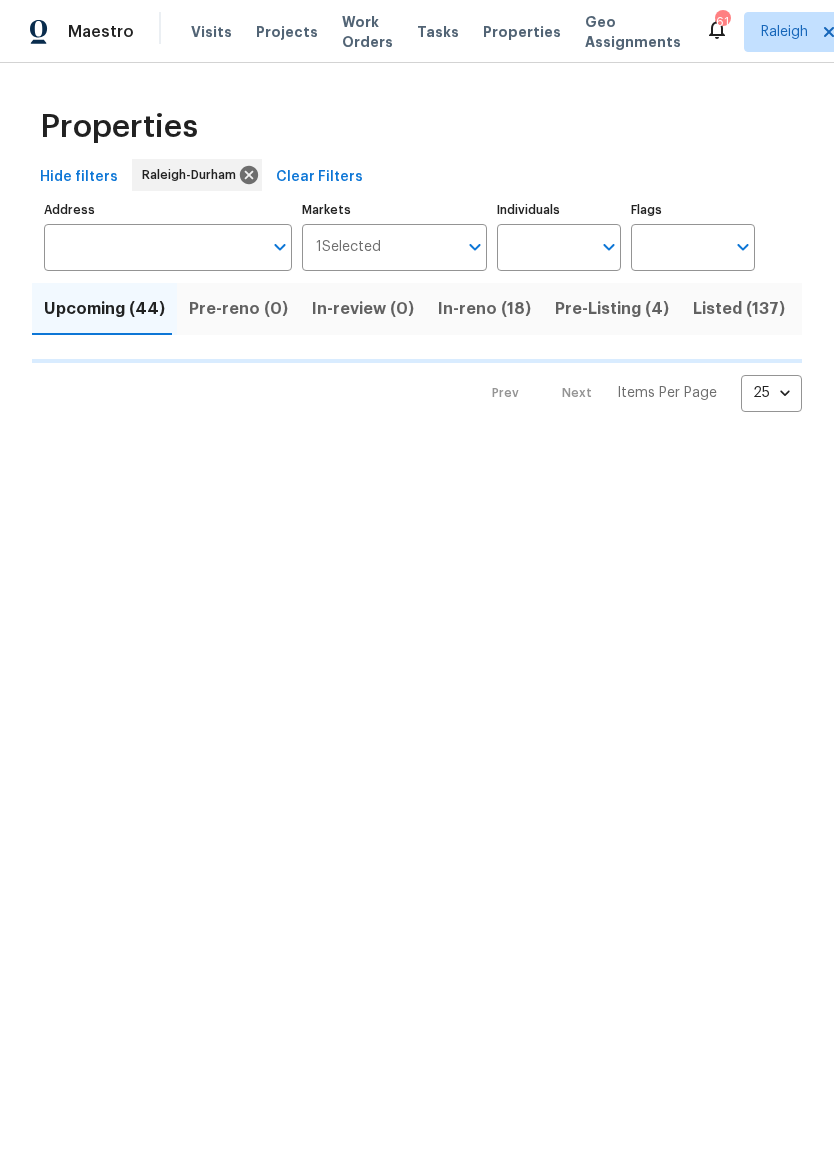 click on "Address" at bounding box center [153, 247] 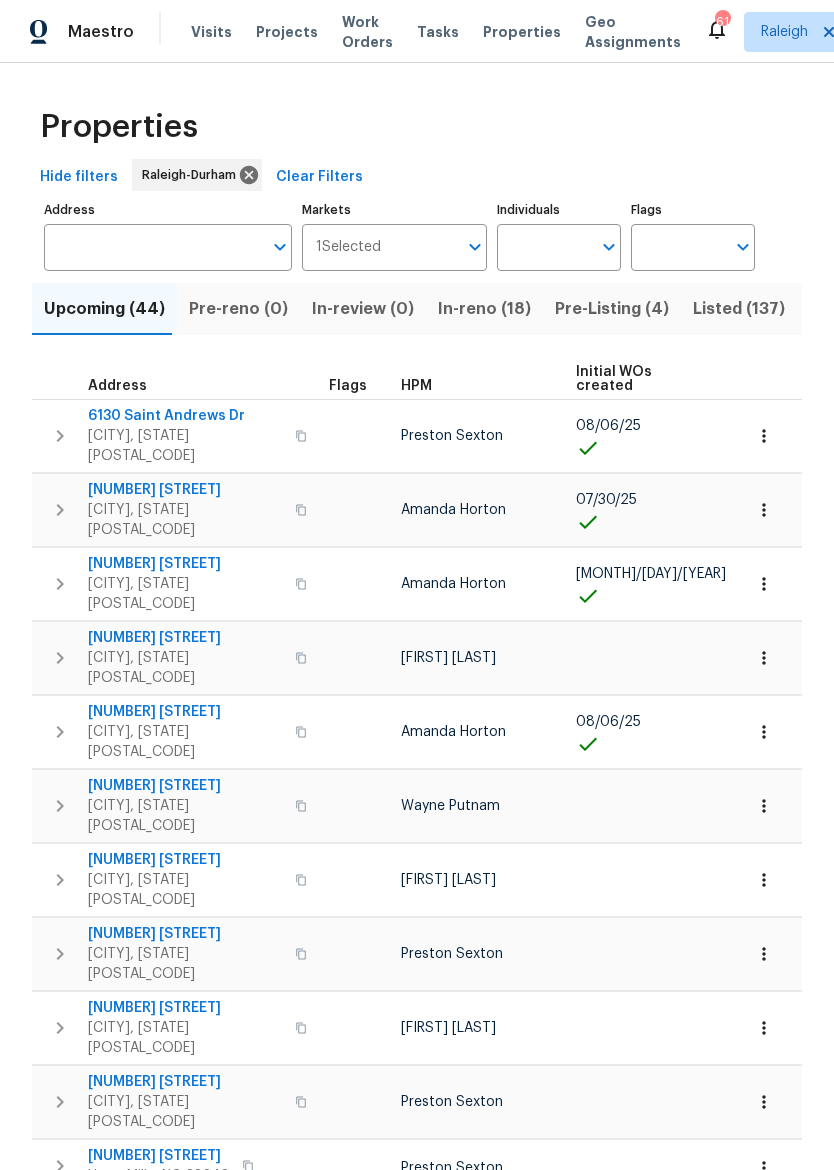 click on "[CITY], [STATE] [POSTAL_CODE]" at bounding box center (185, 1244) 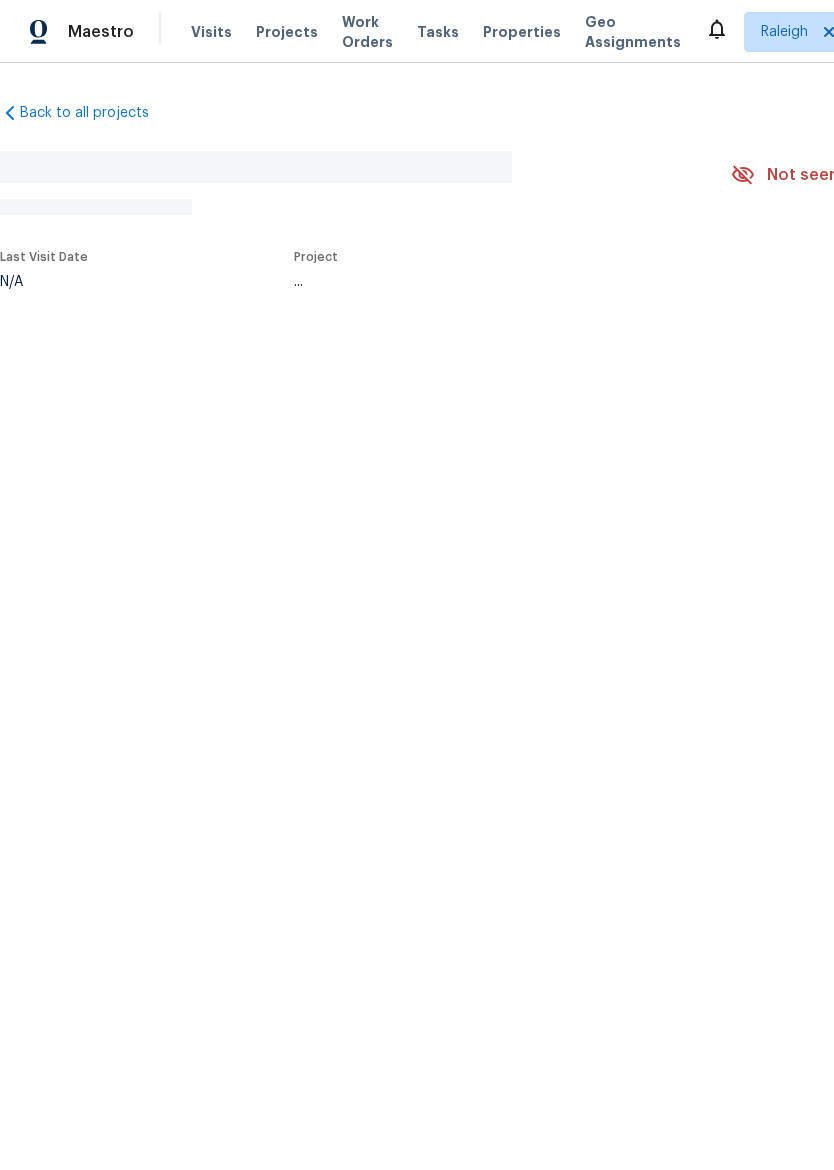 scroll, scrollTop: 0, scrollLeft: 0, axis: both 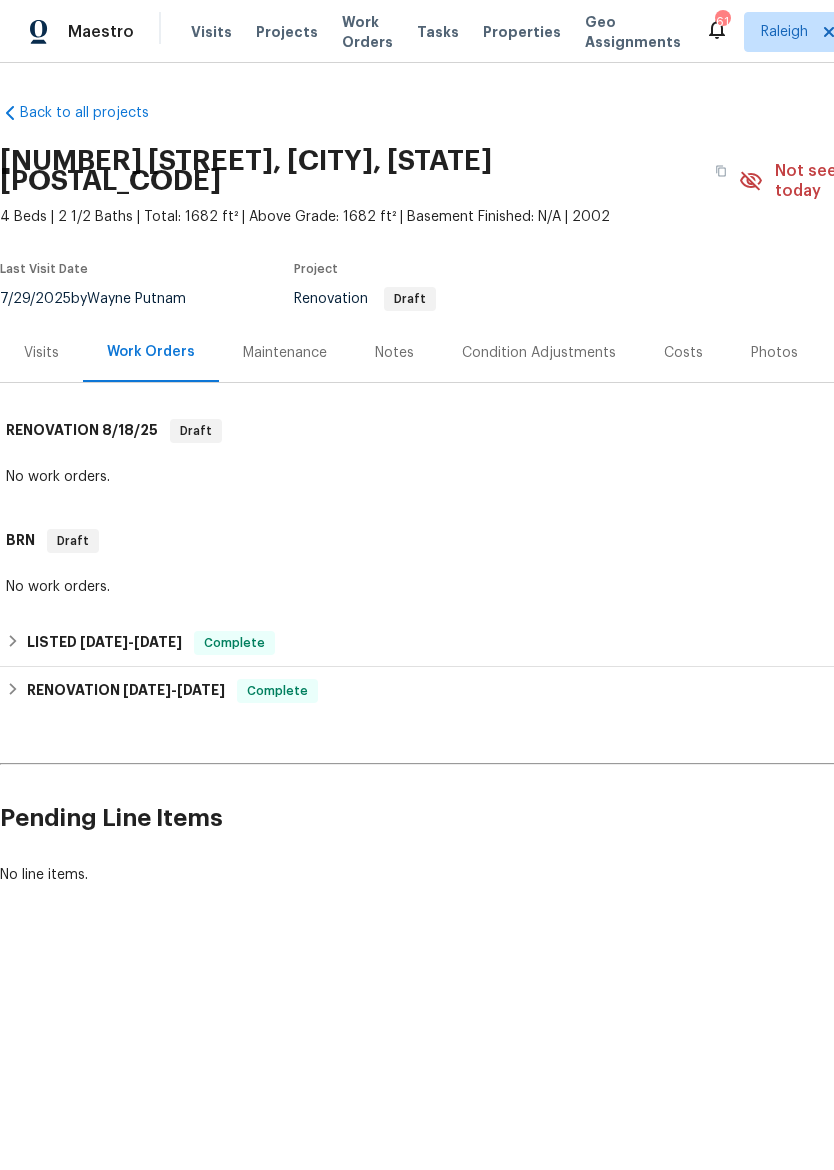 click on "Back to all projects" at bounding box center (96, 113) 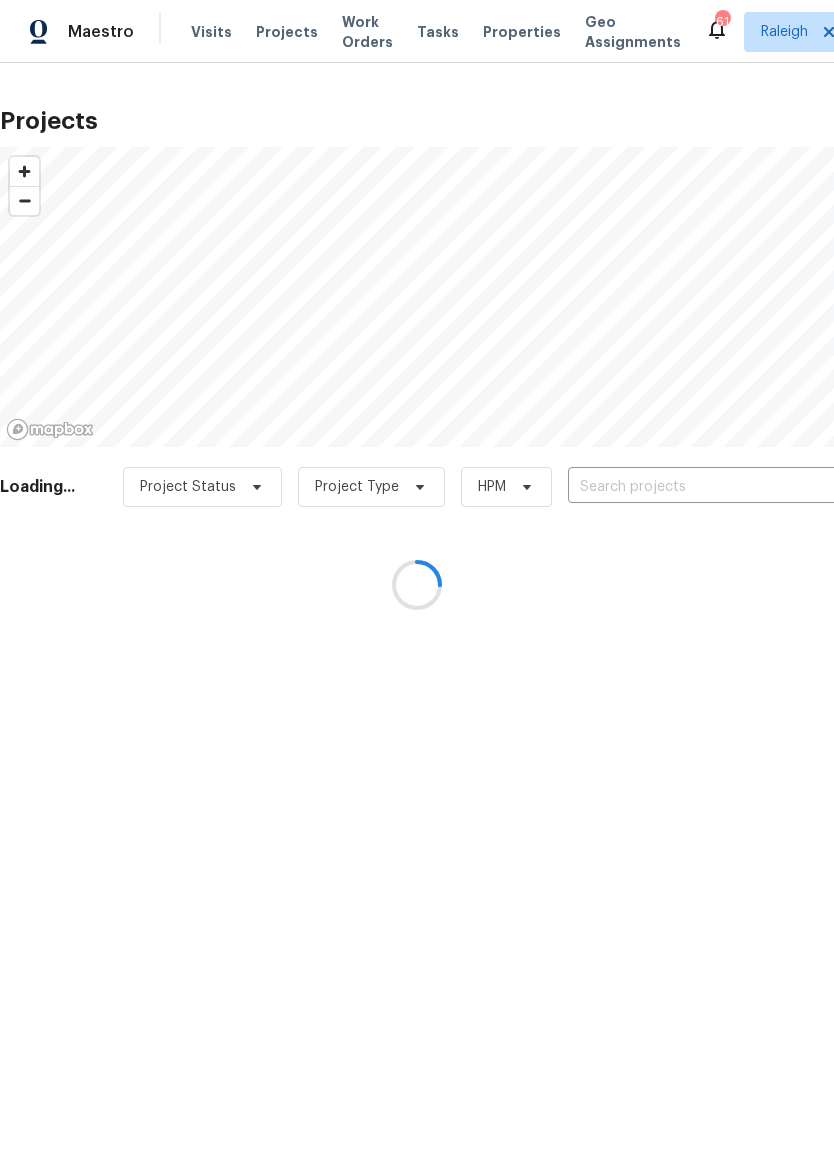 click at bounding box center [417, 585] 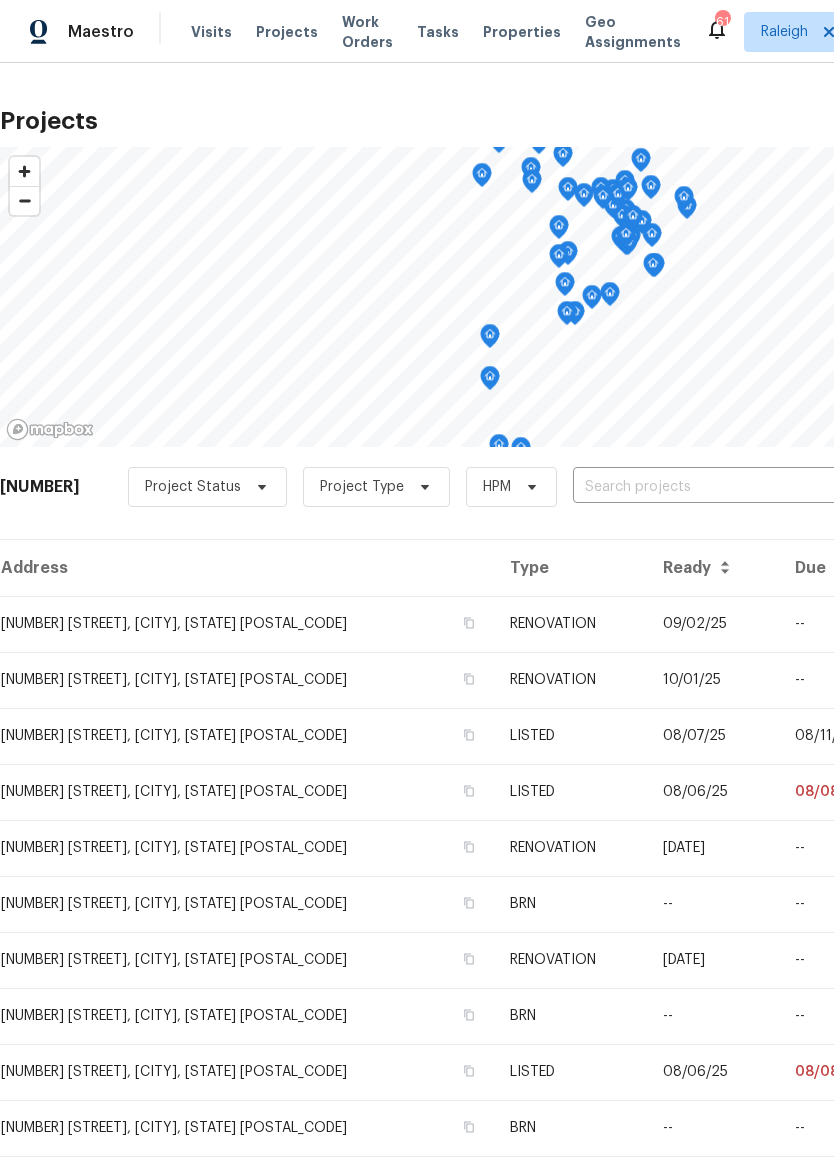 click on "Properties" at bounding box center [522, 32] 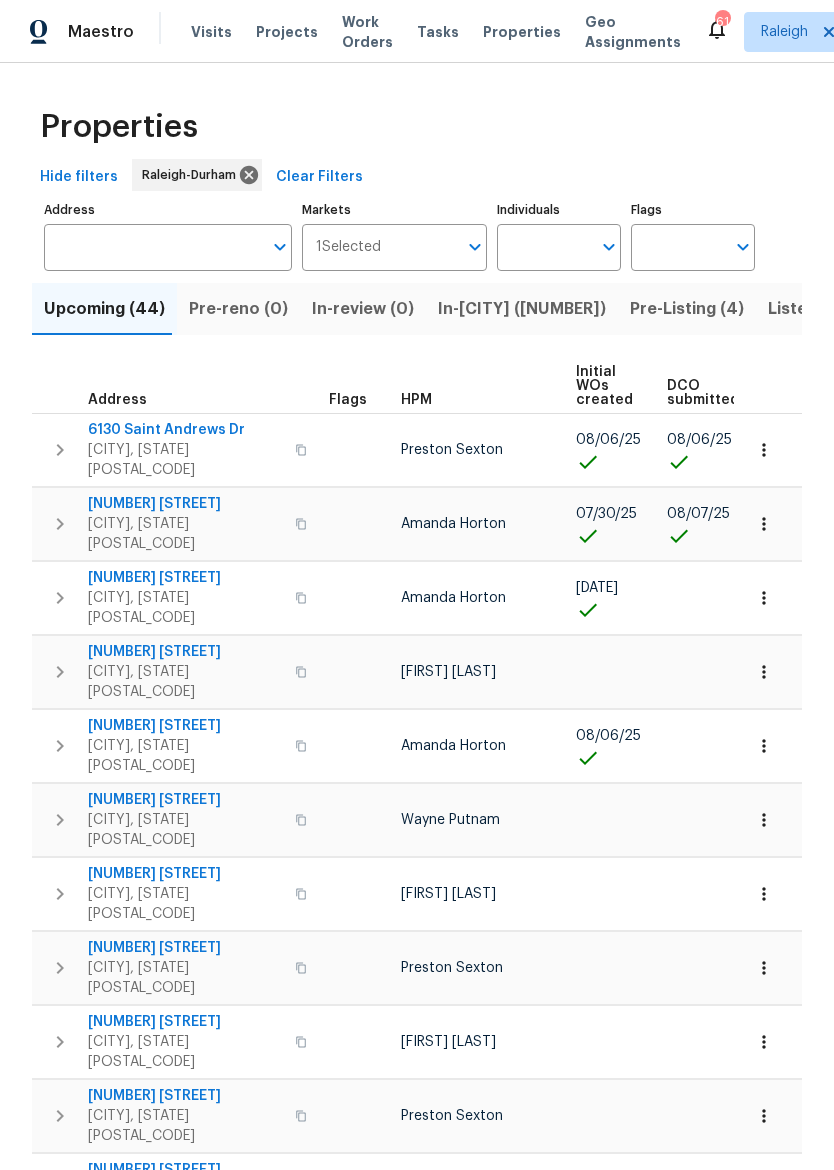 click on "Address" at bounding box center [153, 247] 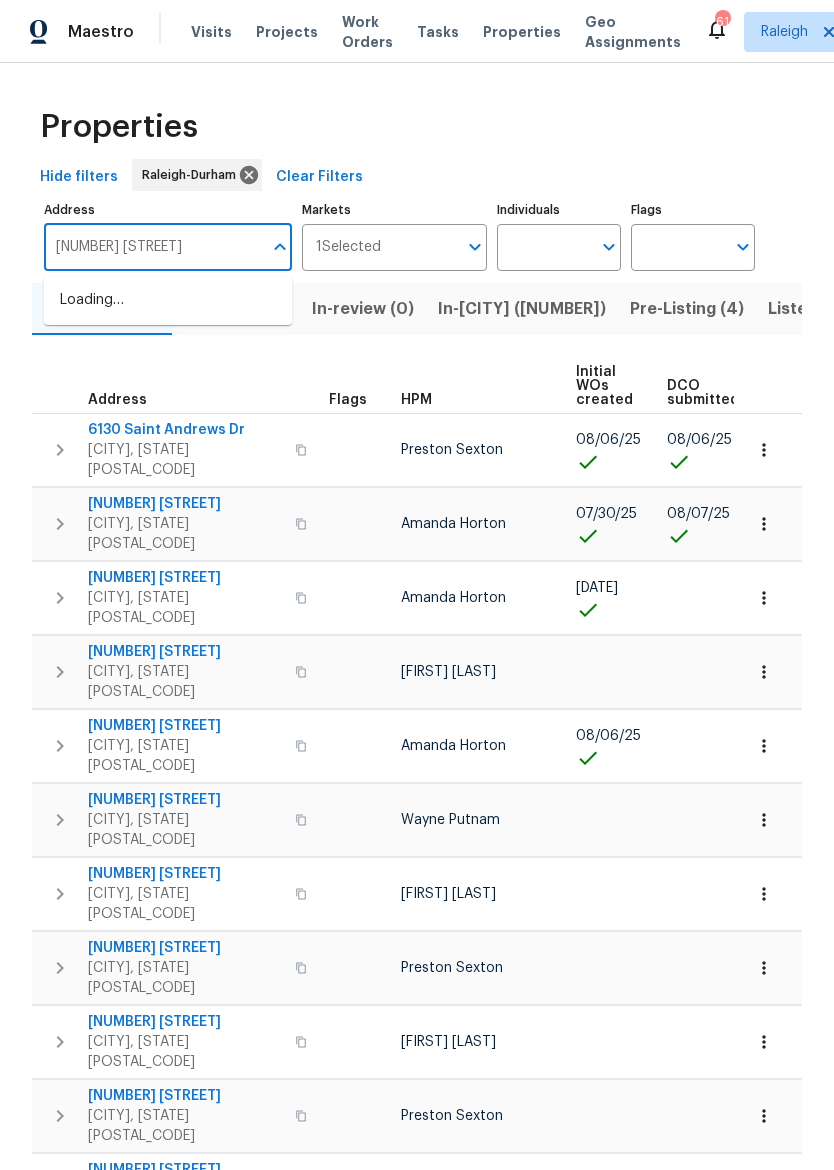 type on "[NUMBER] [STREET]" 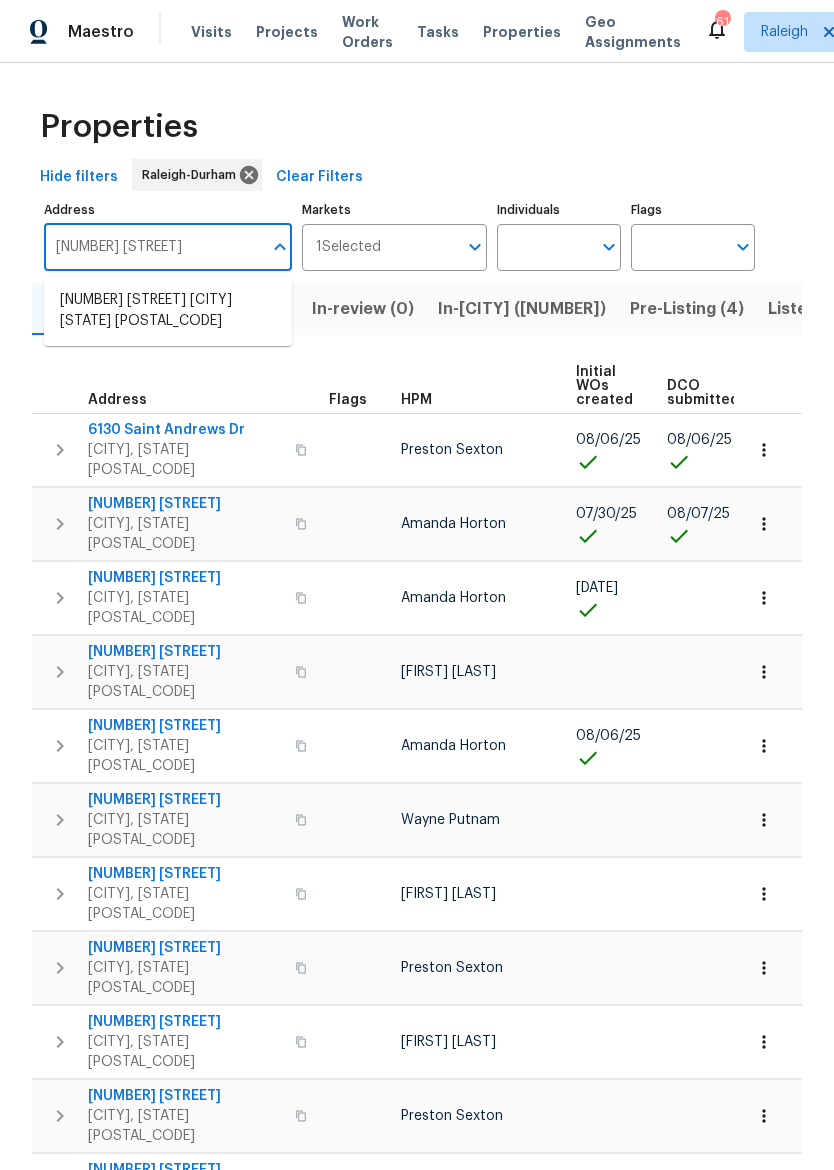 click on "[NUMBER] [STREET] [CITY] [STATE] [POSTAL_CODE]" at bounding box center (168, 311) 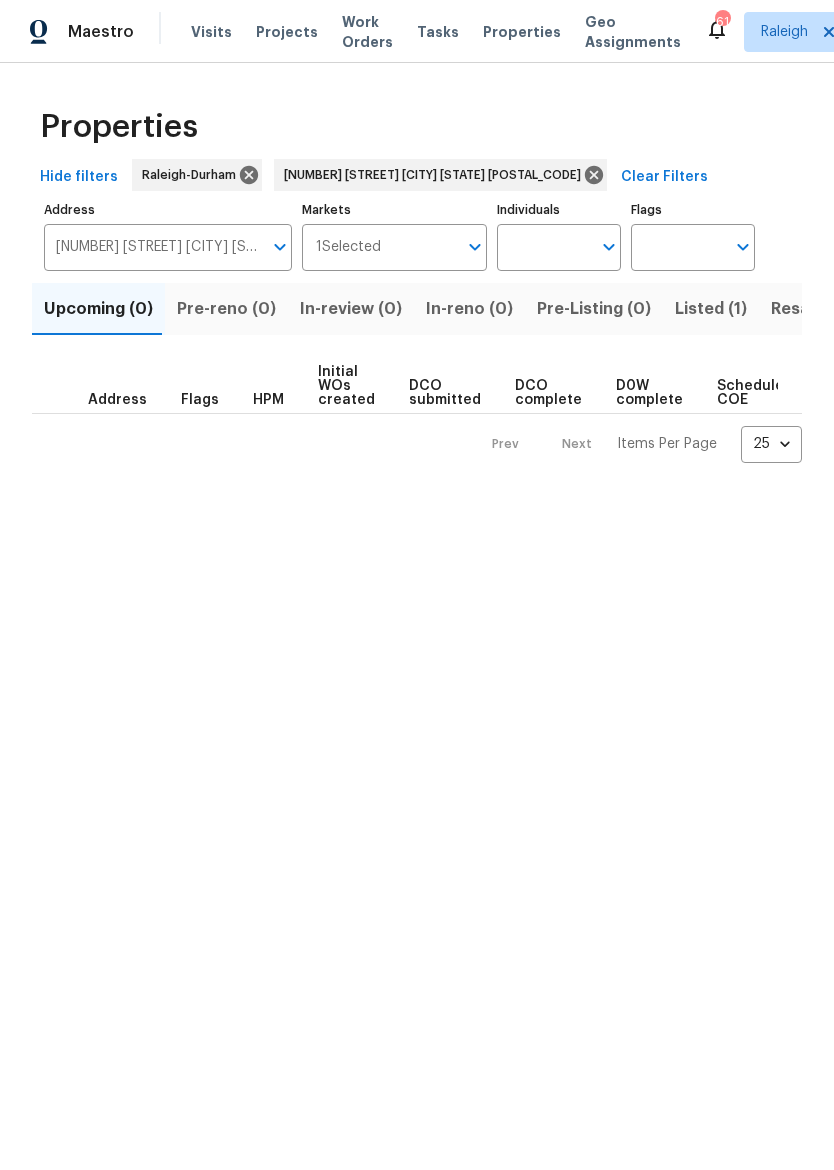 click on "Listed (1)" at bounding box center (711, 309) 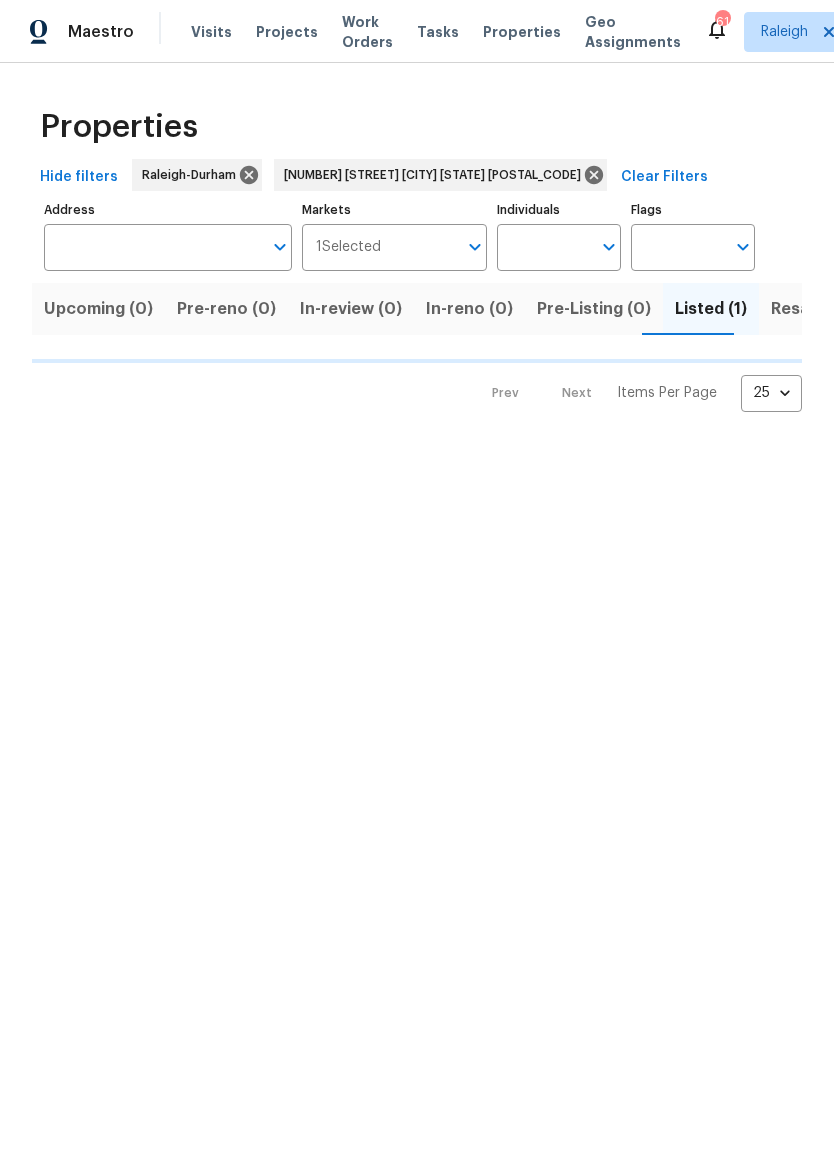 type on "[NUMBER] [STREET] [CITY] [STATE] [POSTAL_CODE]" 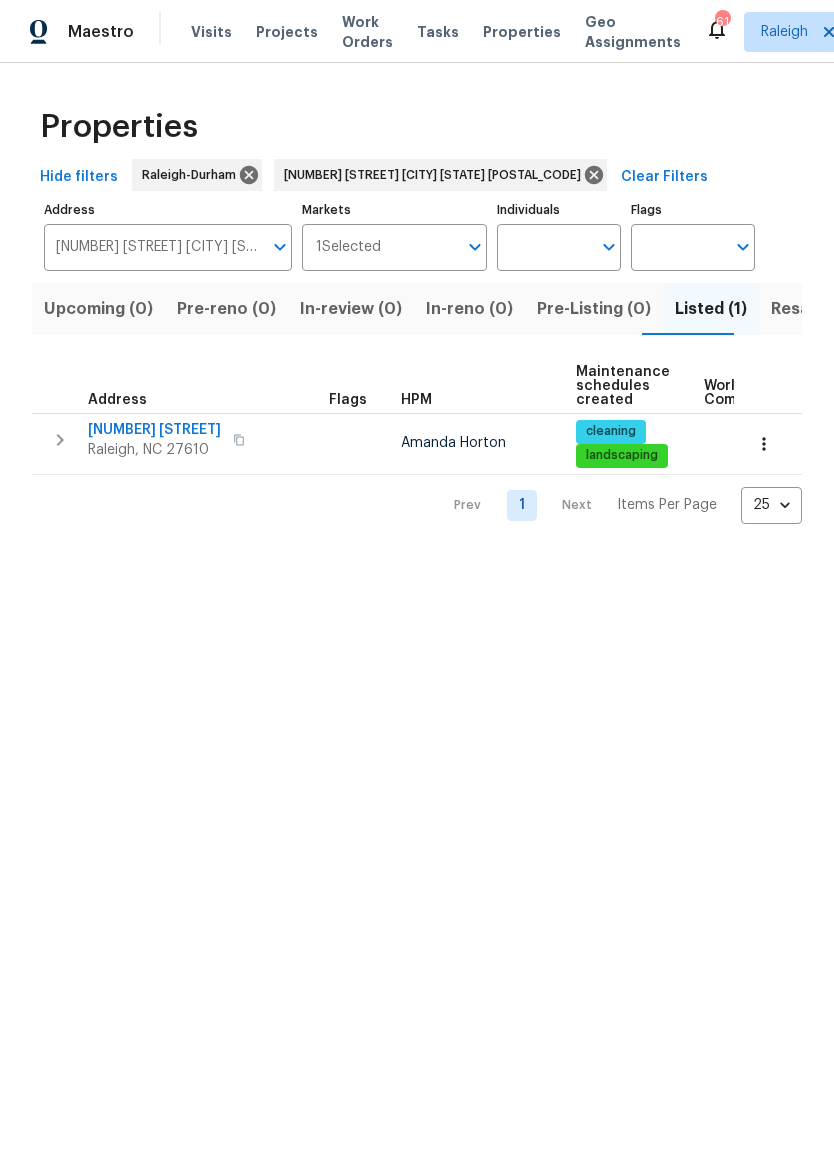 click on "[NUMBER] [STREET]" at bounding box center (154, 430) 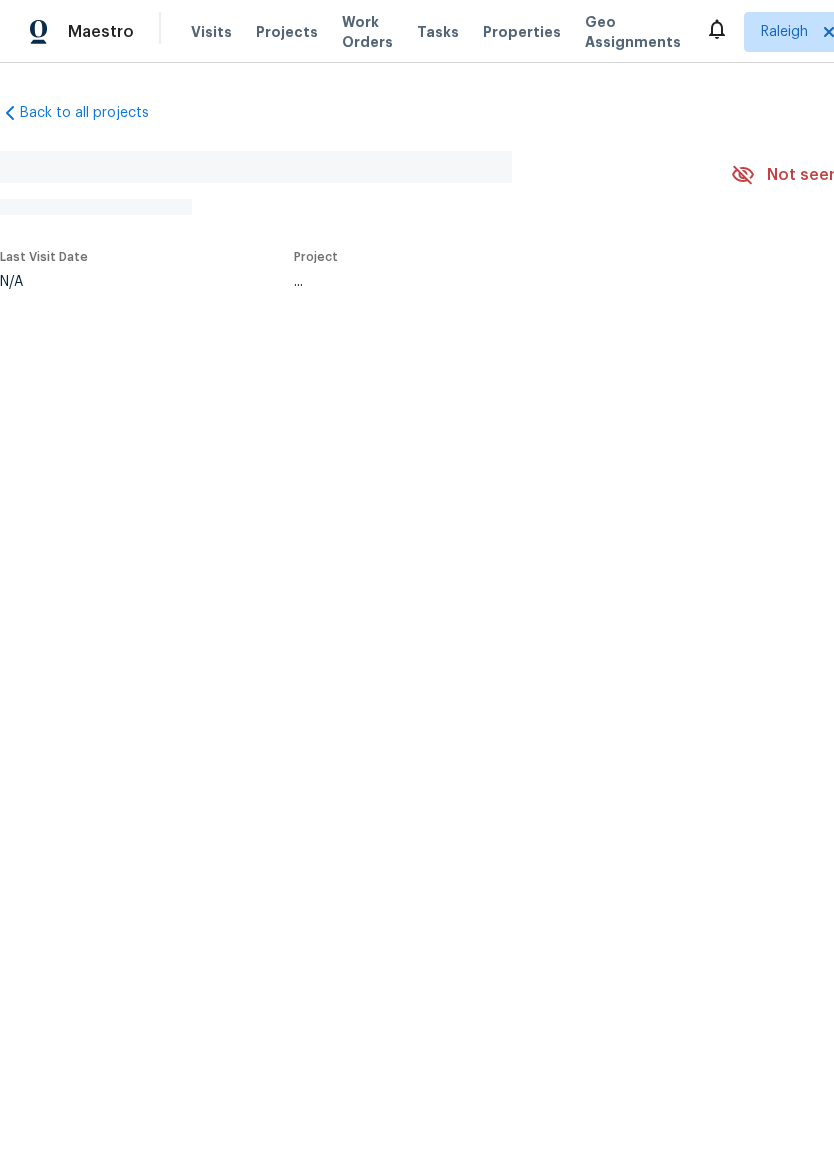 scroll, scrollTop: 0, scrollLeft: 0, axis: both 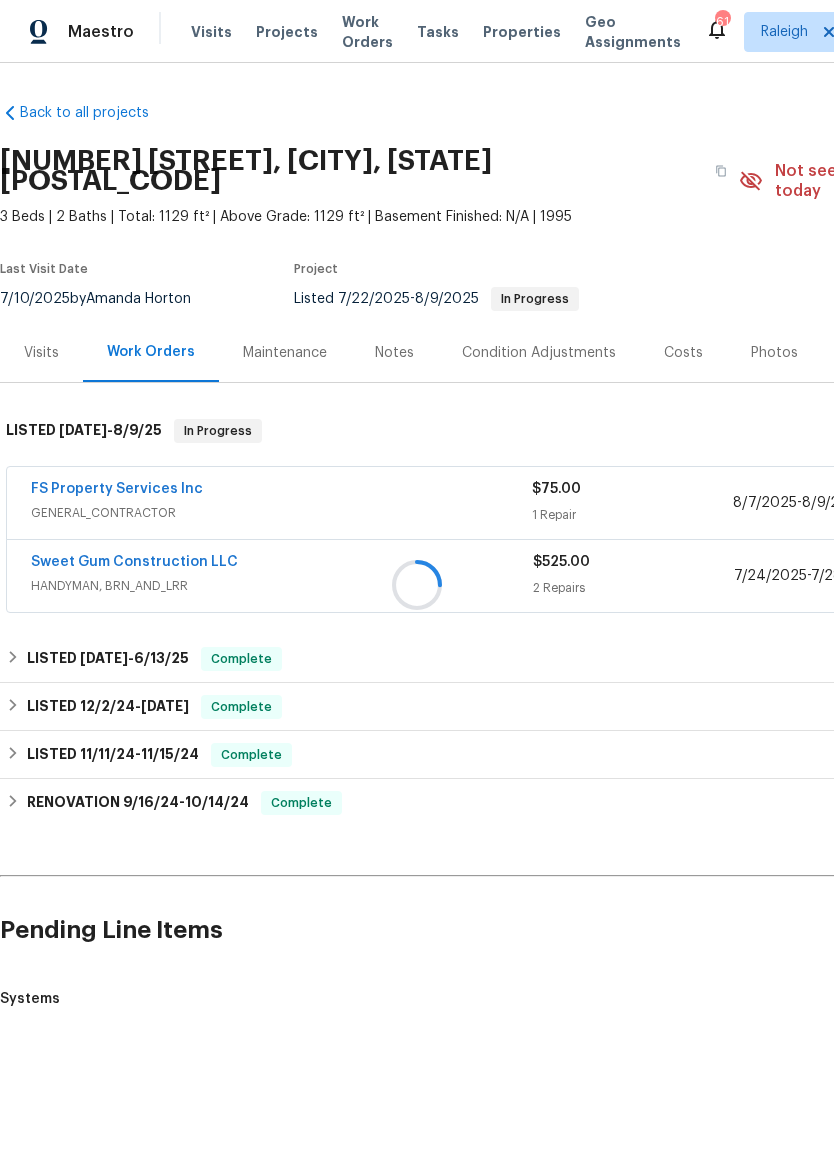 click at bounding box center [417, 585] 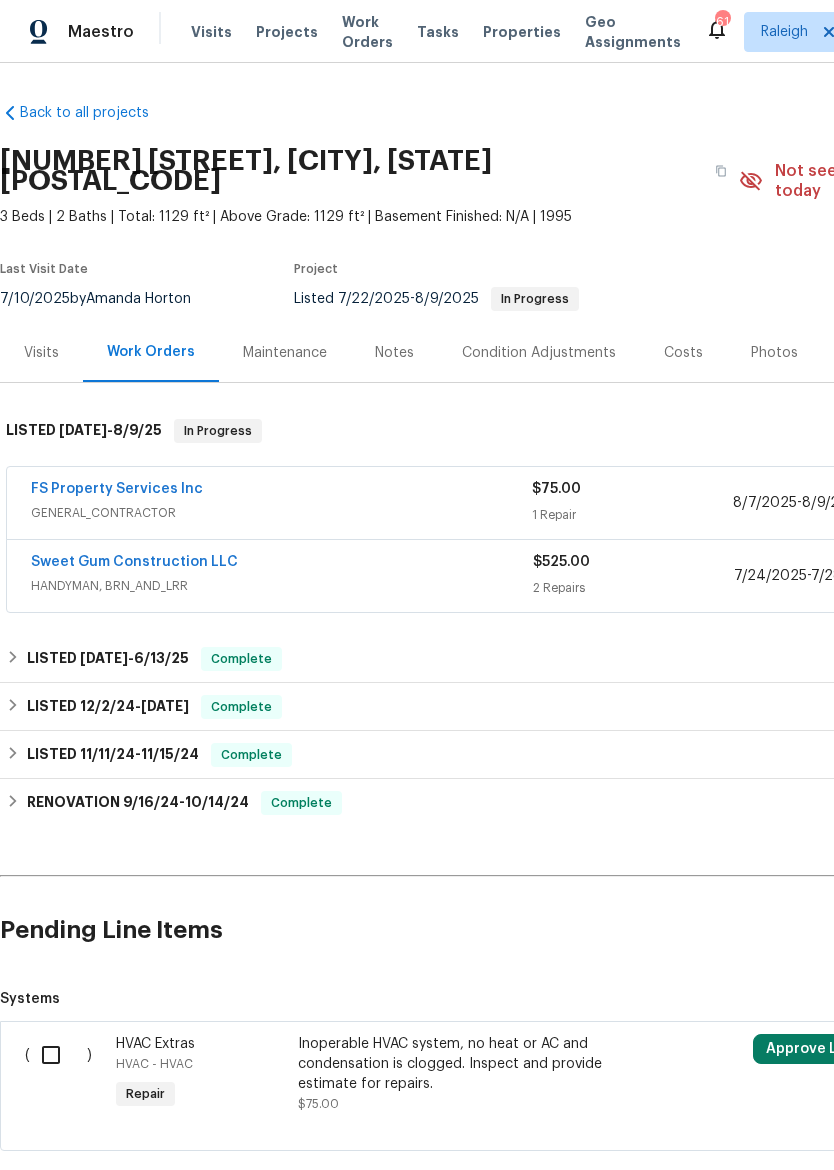 click on "Photos" at bounding box center (774, 353) 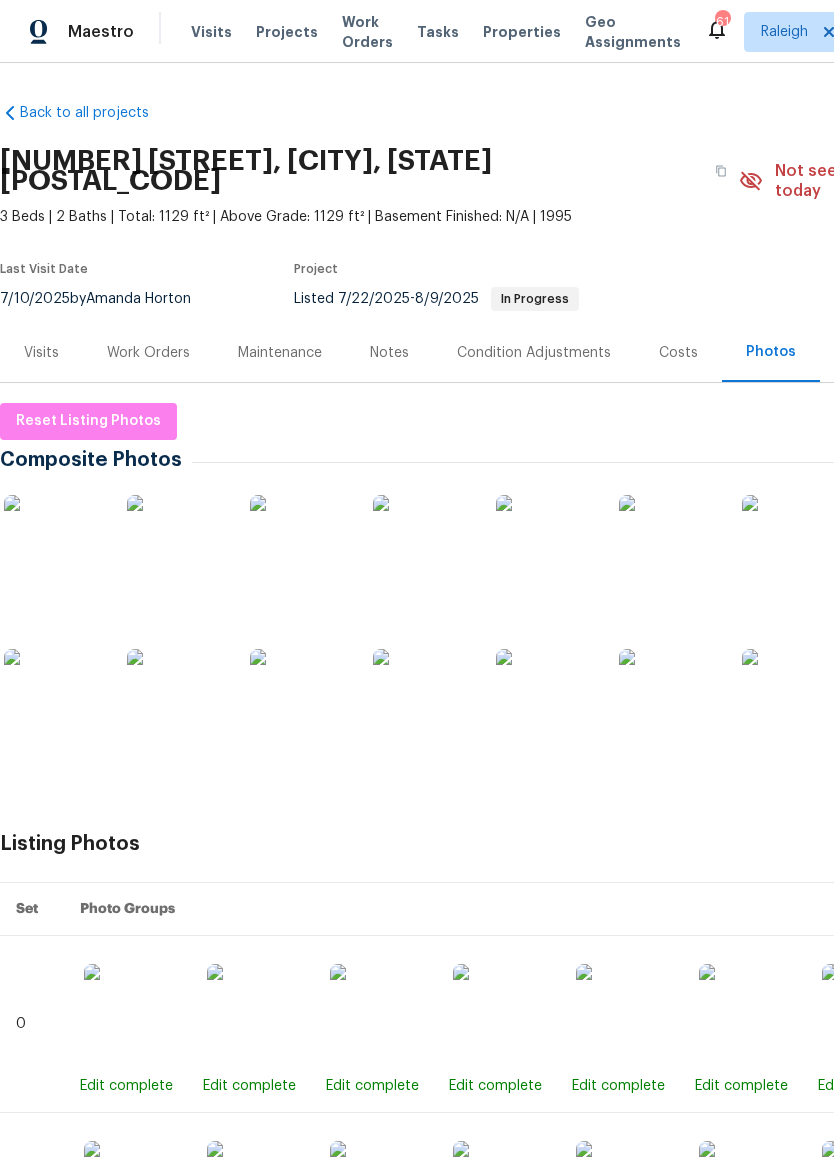scroll, scrollTop: 0, scrollLeft: 0, axis: both 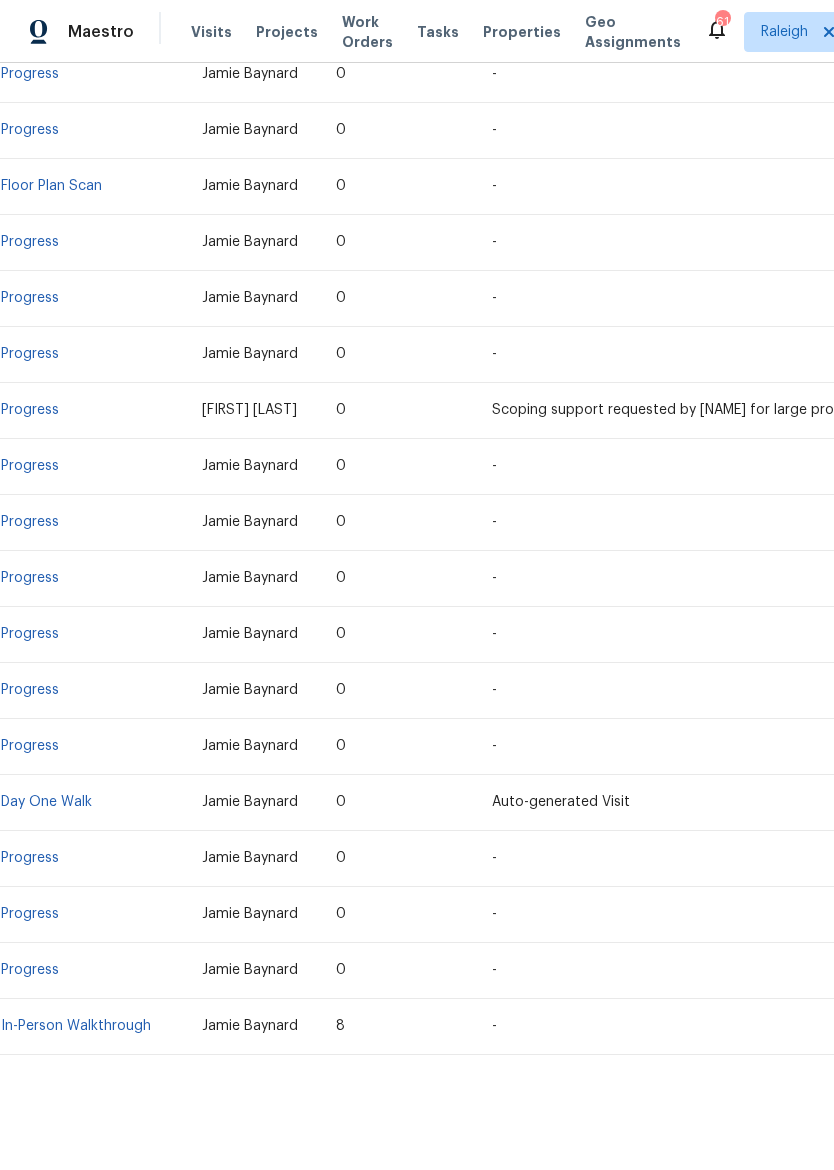 click on "In-Person Walkthrough" at bounding box center [76, 1026] 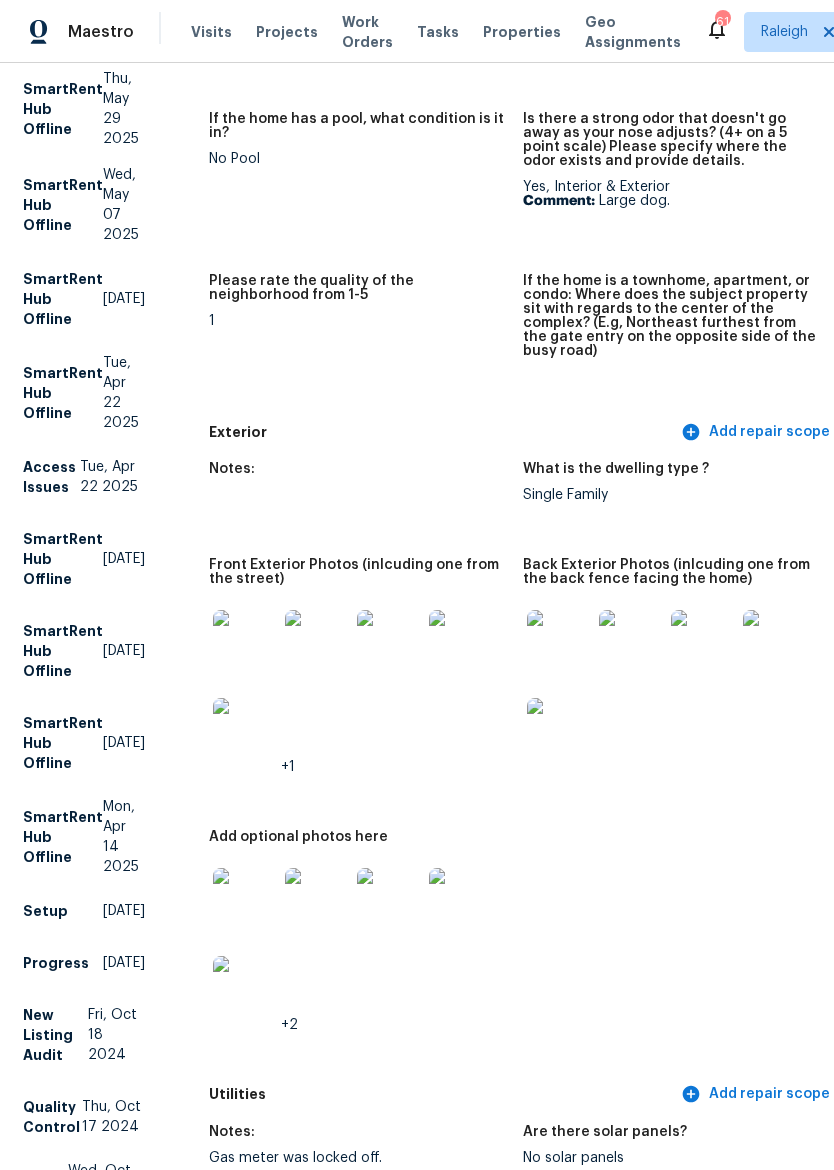 scroll, scrollTop: 531, scrollLeft: 1, axis: both 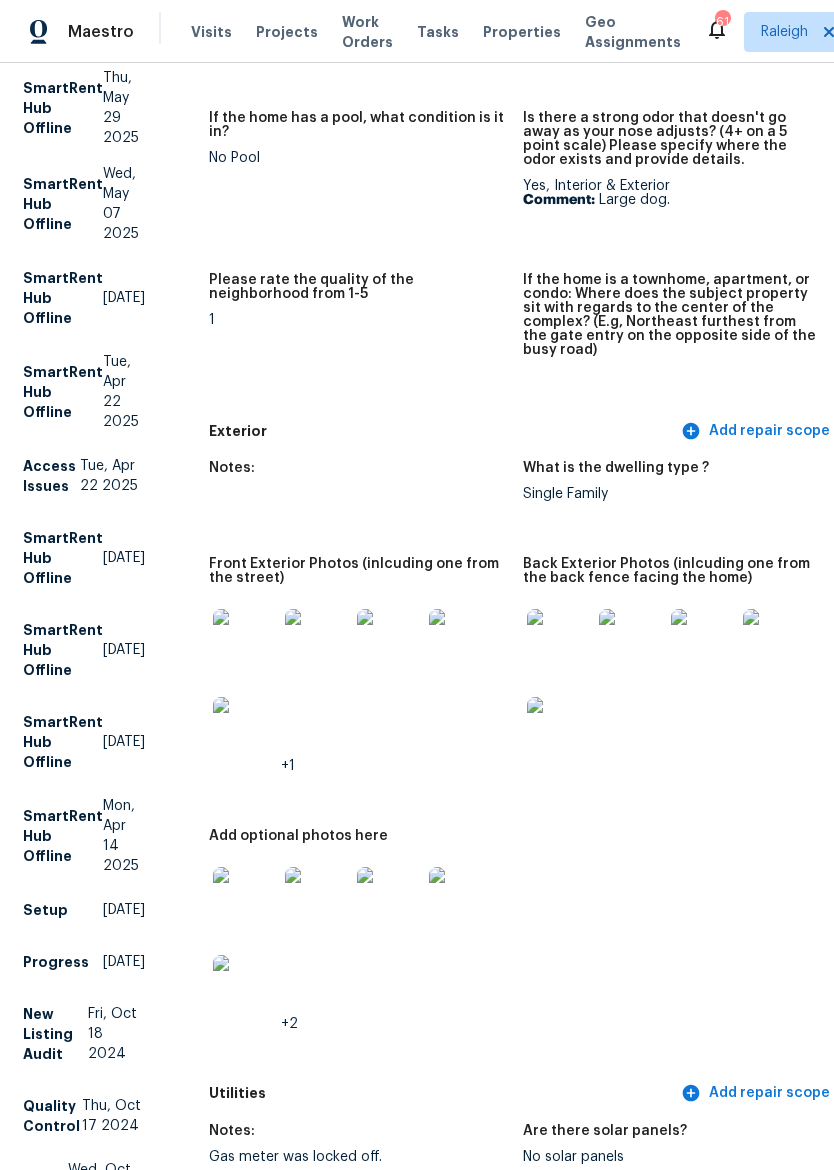 click at bounding box center (317, 641) 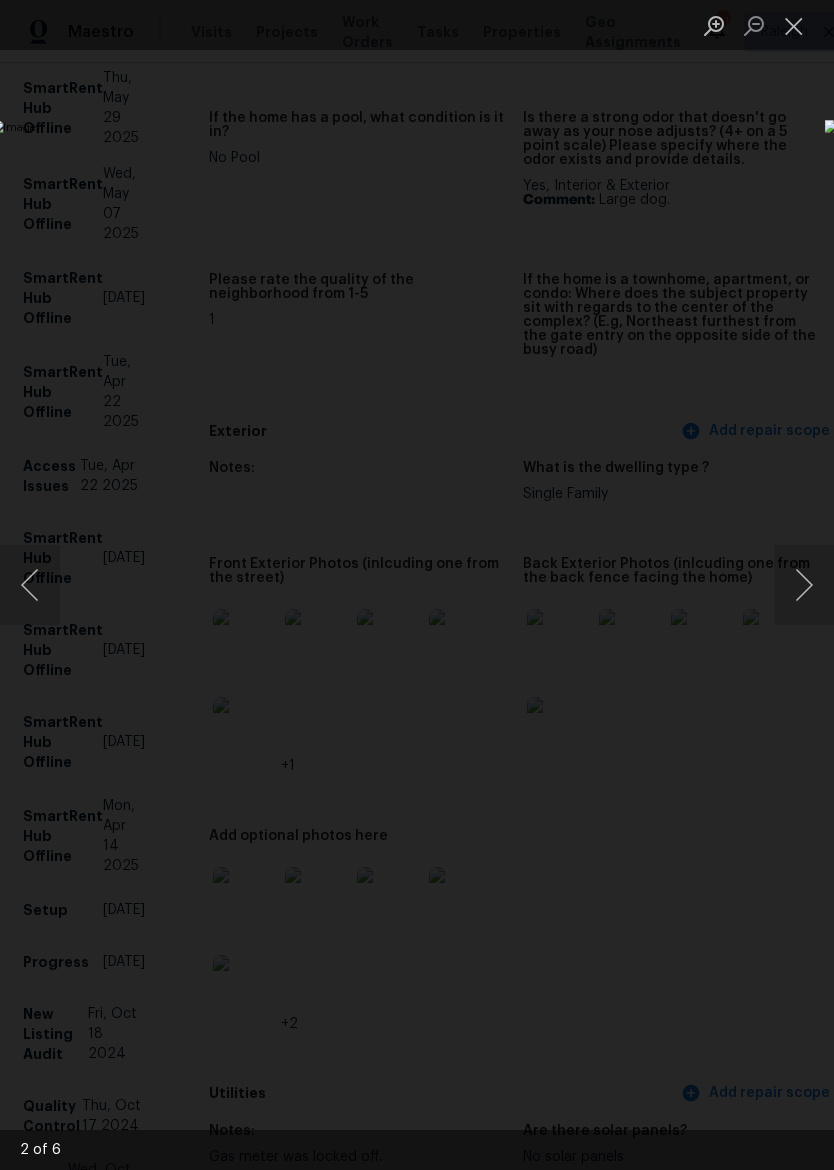click at bounding box center (804, 585) 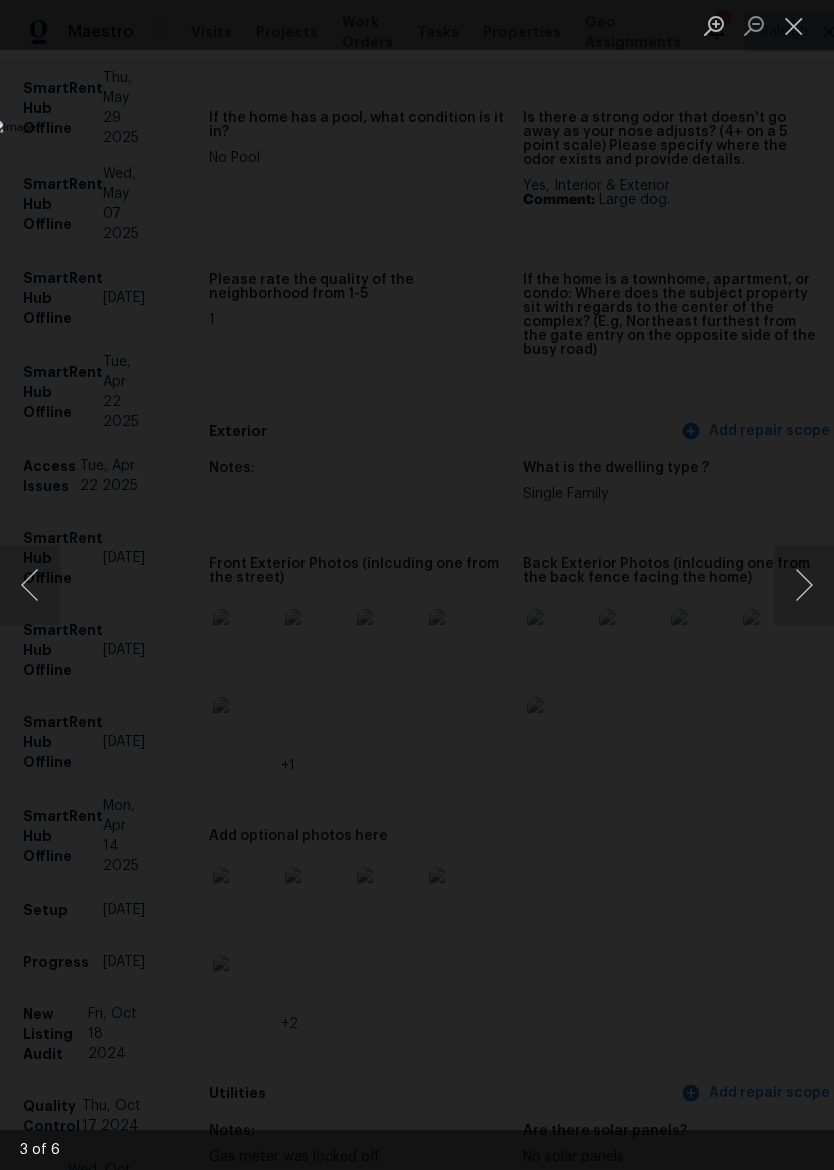 click at bounding box center (804, 585) 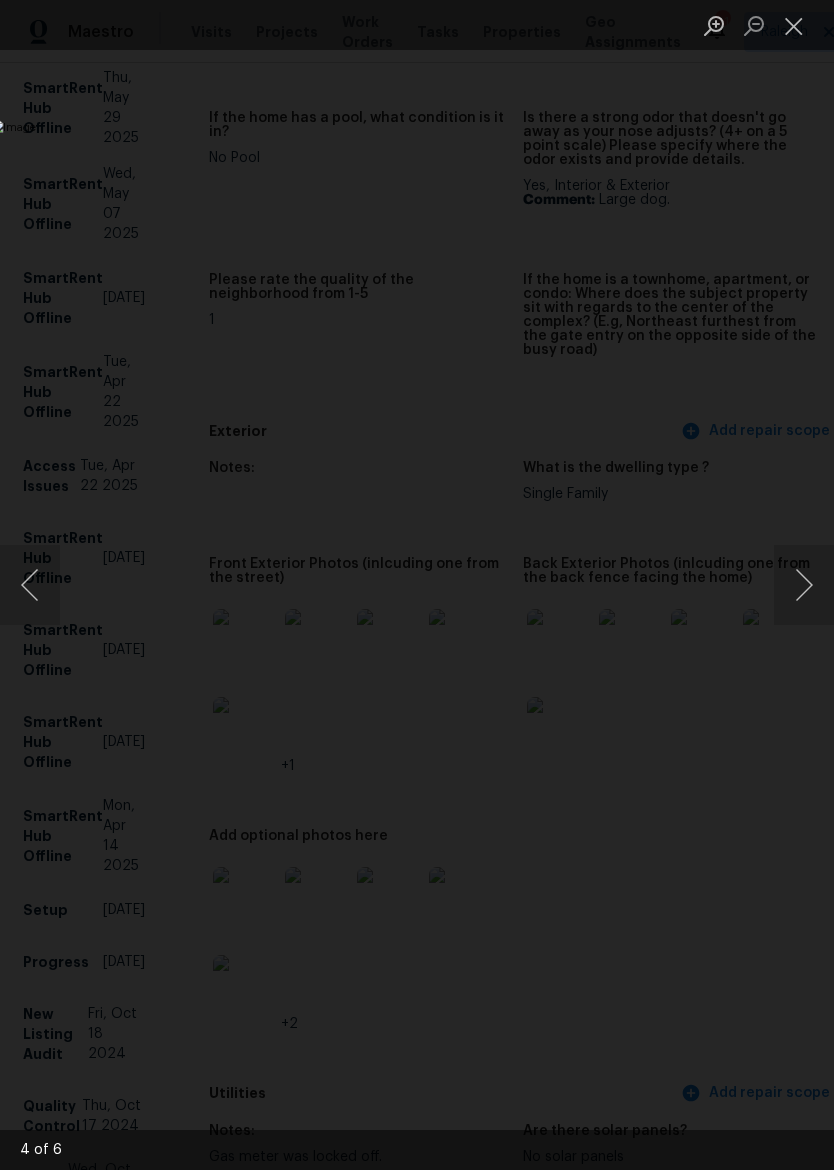 click at bounding box center [804, 585] 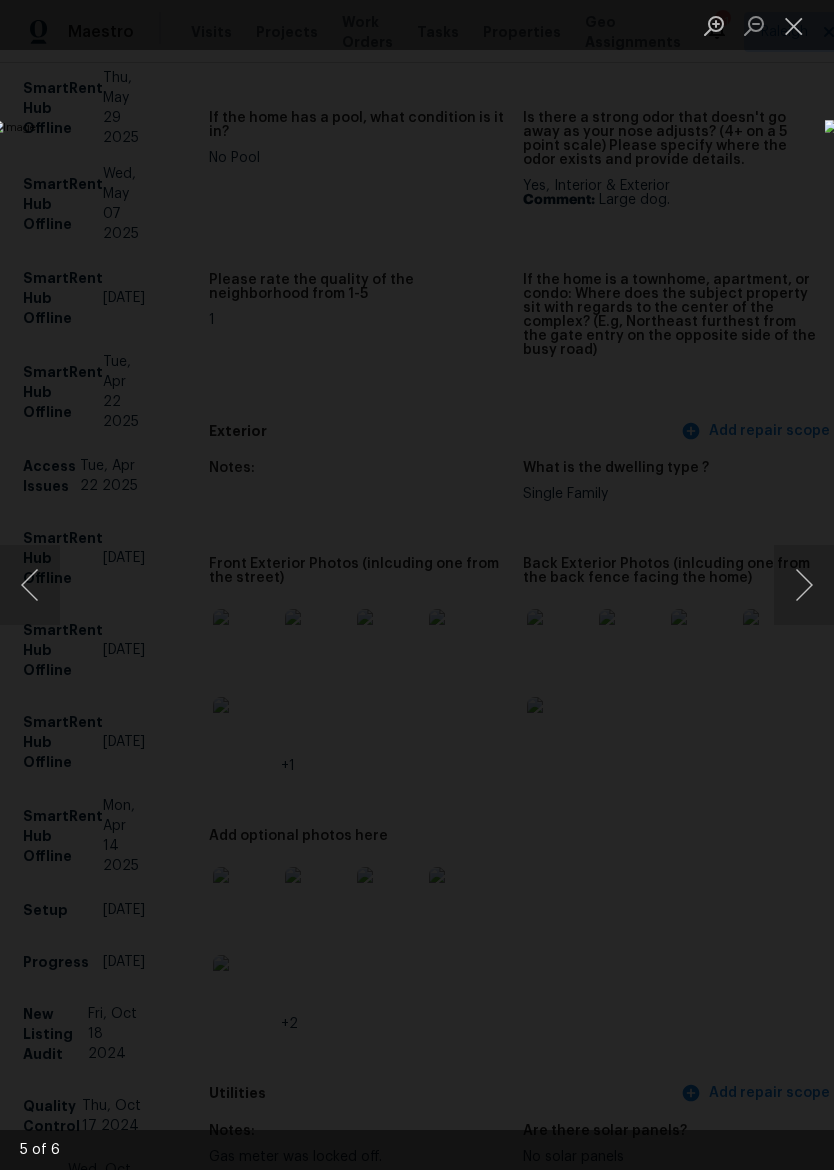 click at bounding box center (804, 585) 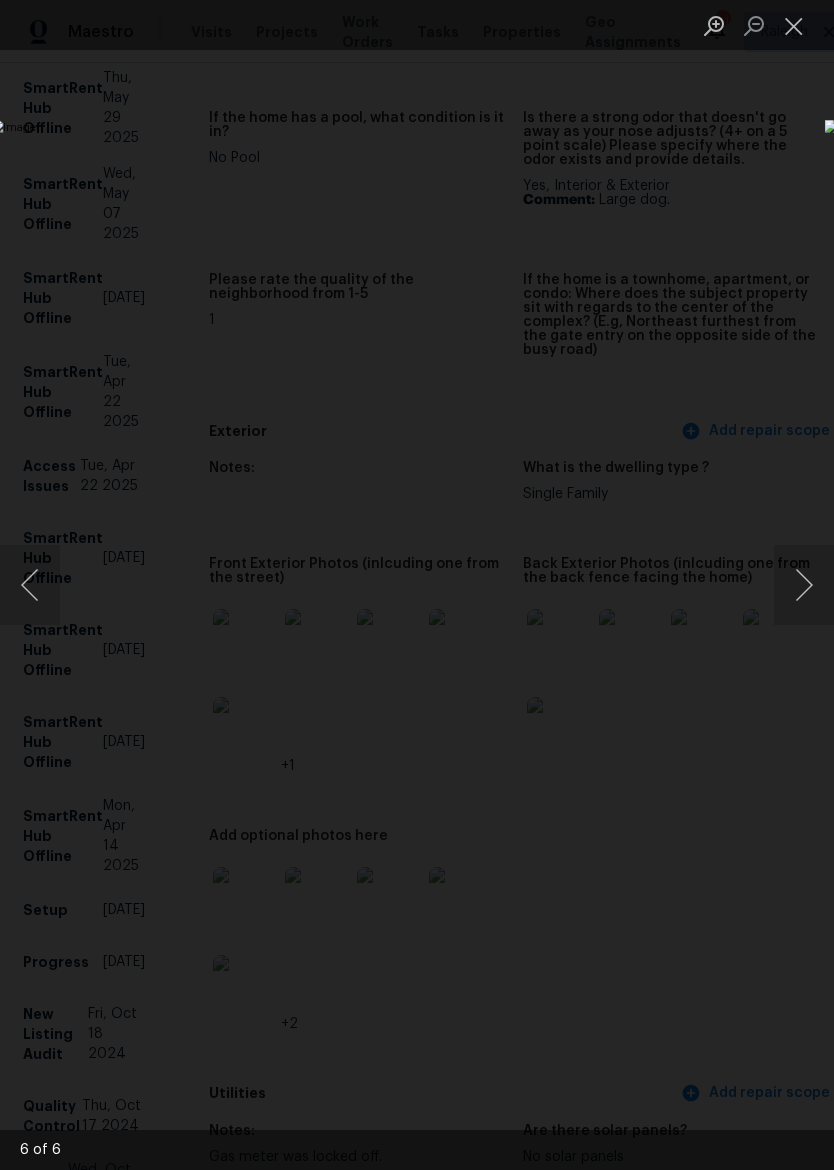 click at bounding box center [30, 585] 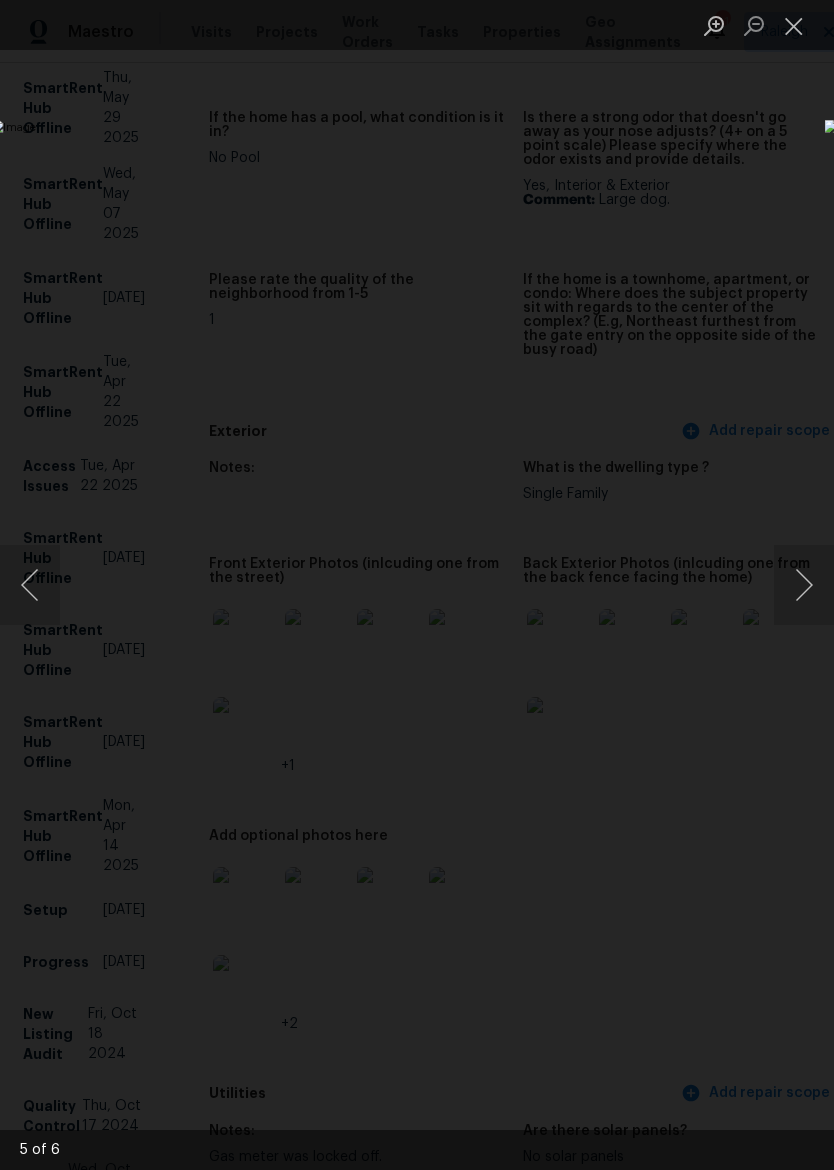 click at bounding box center [804, 585] 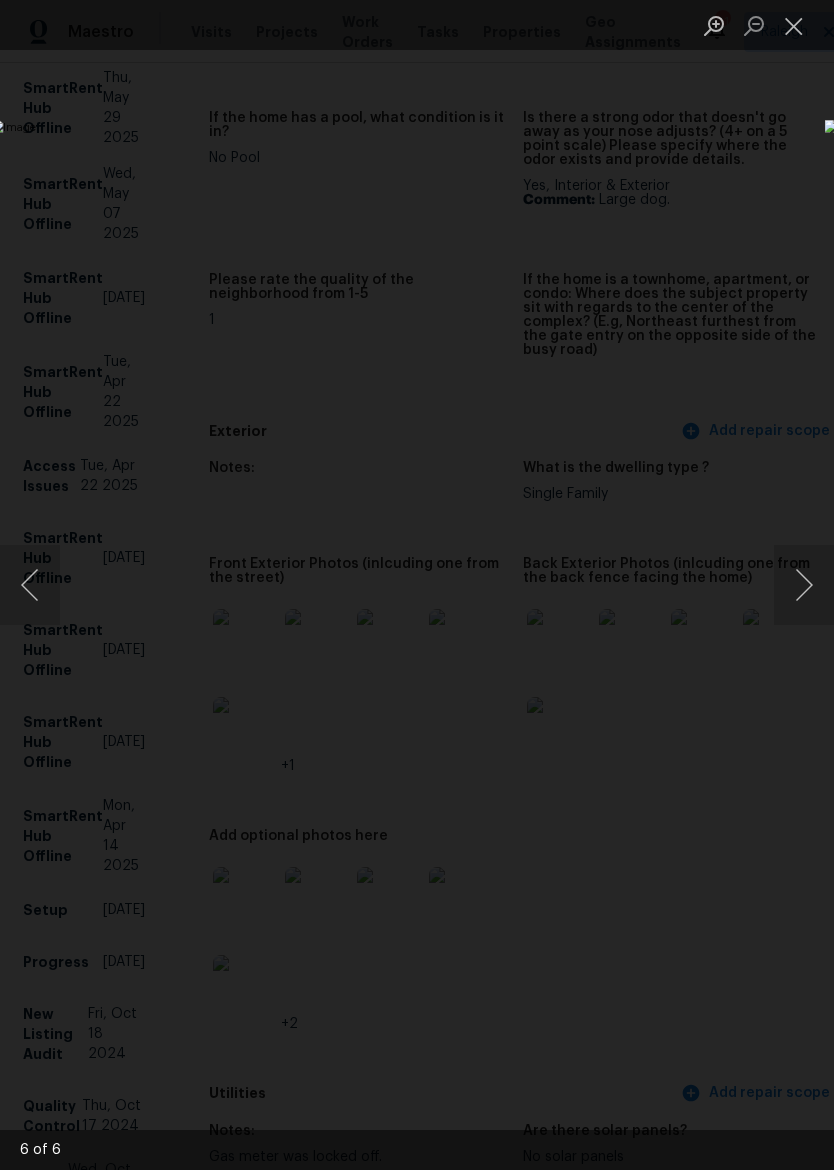 click at bounding box center (804, 585) 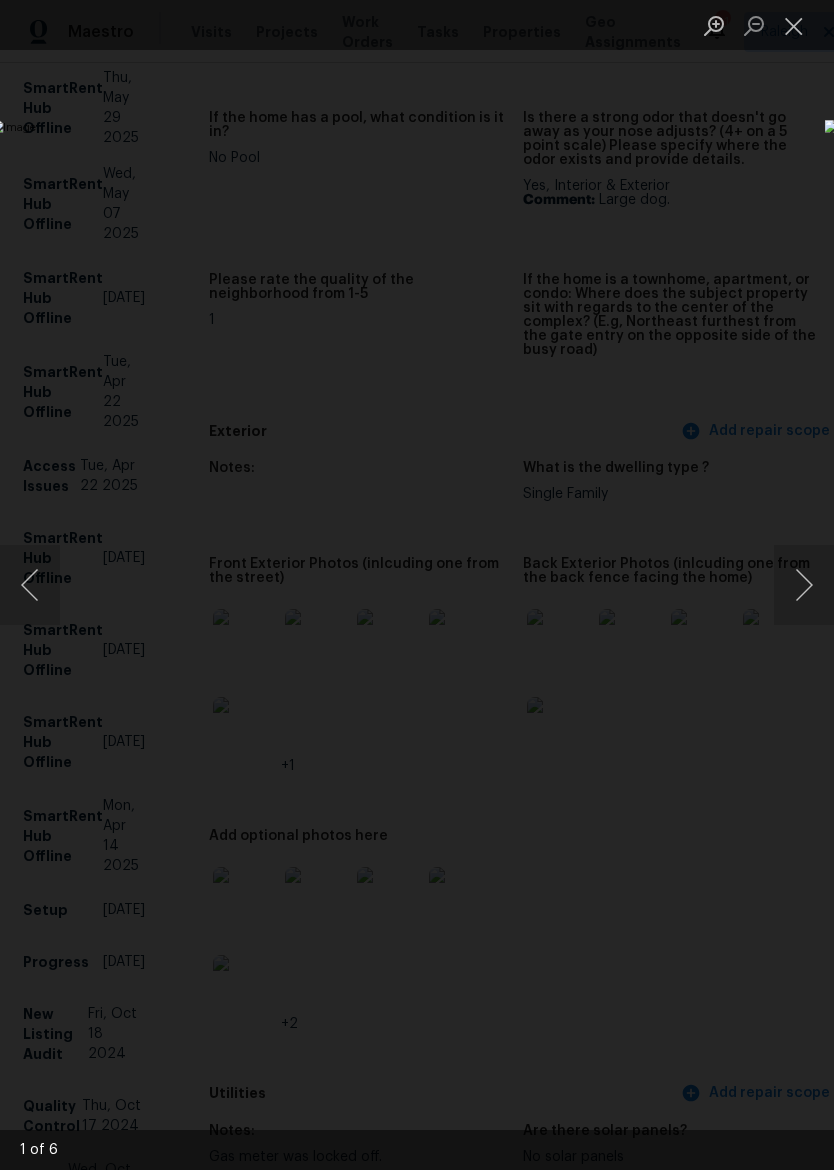 click at bounding box center [804, 585] 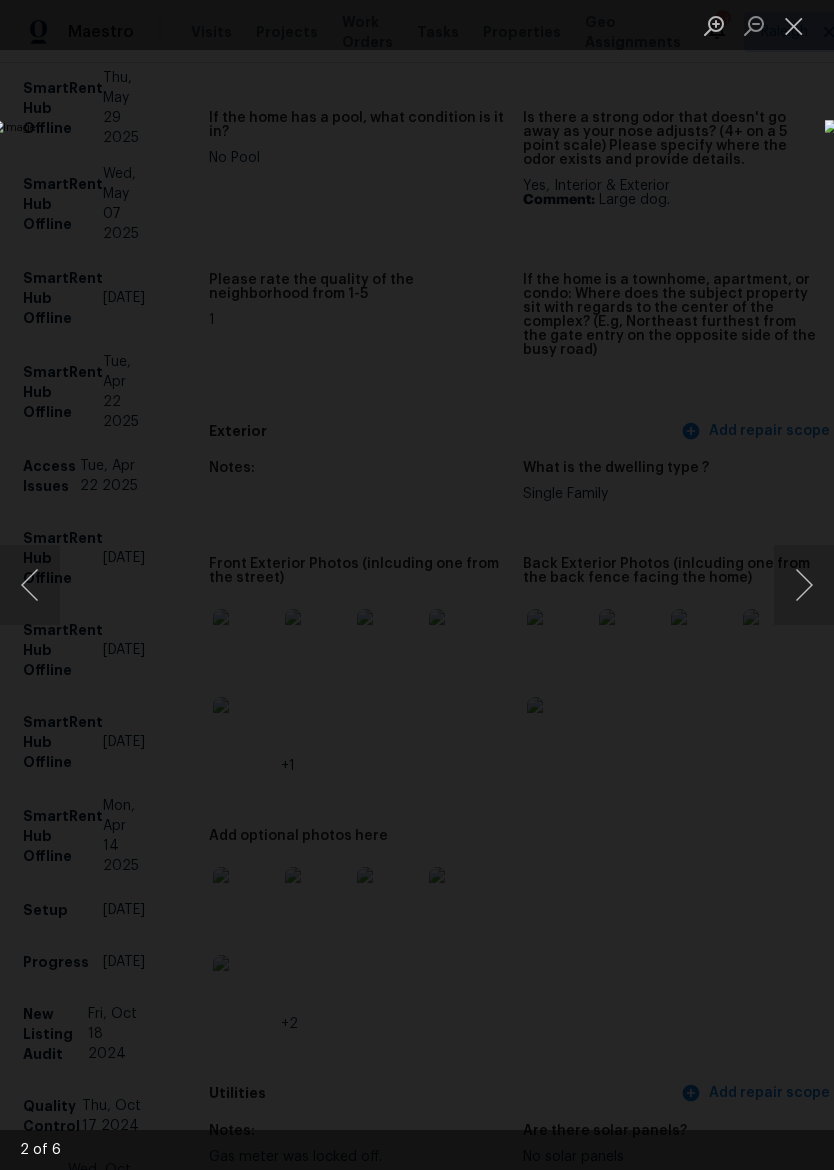 click at bounding box center (804, 585) 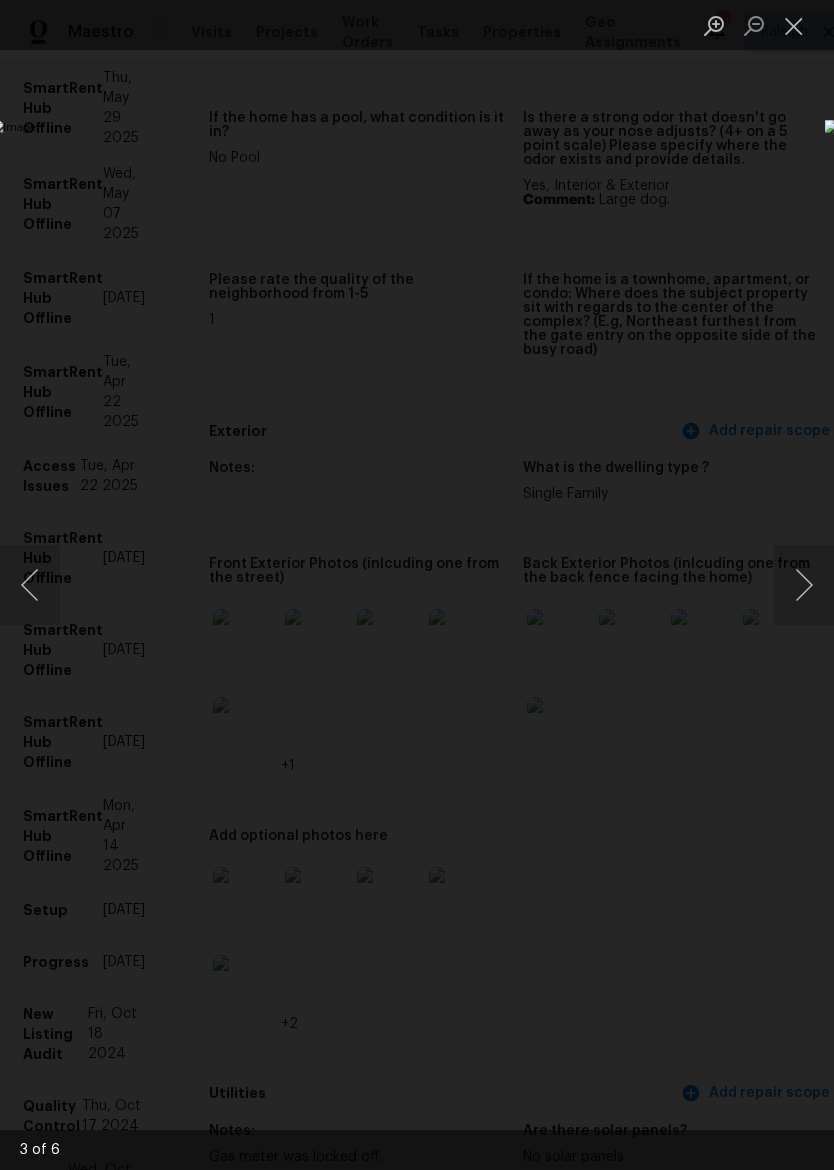 click at bounding box center [804, 585] 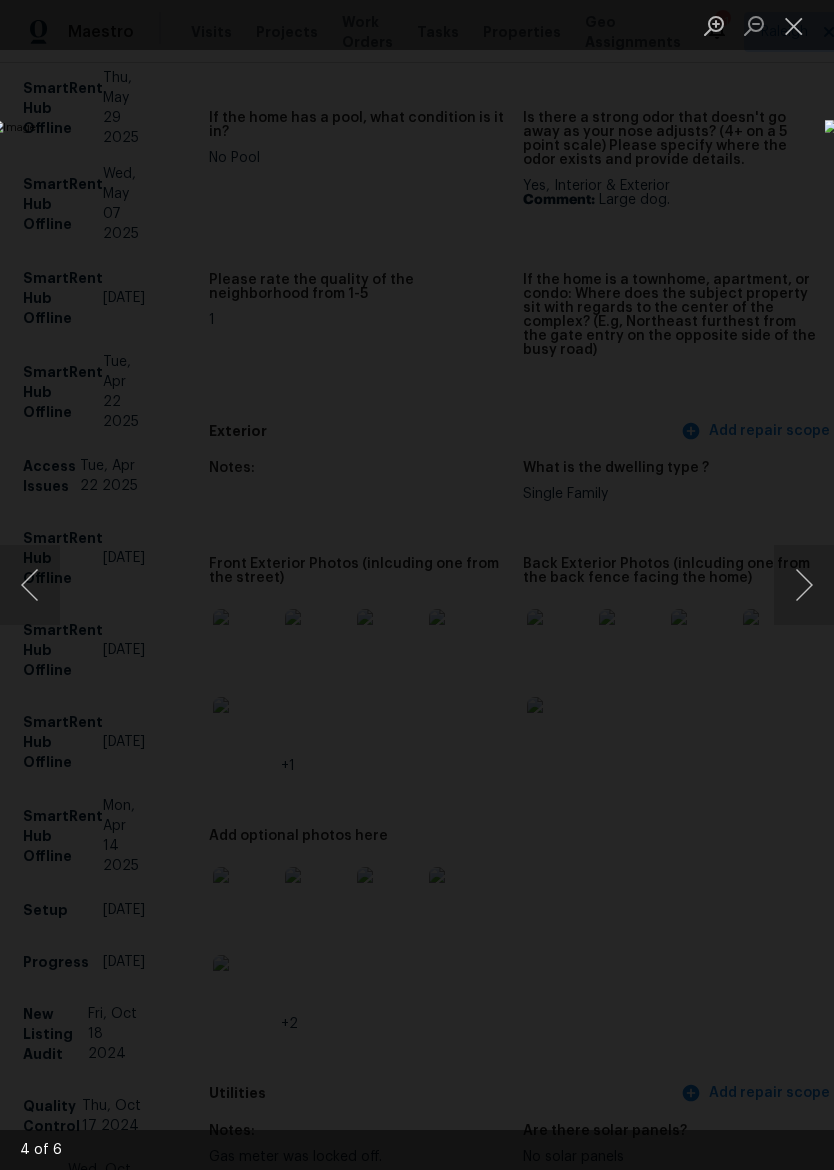click at bounding box center (794, 25) 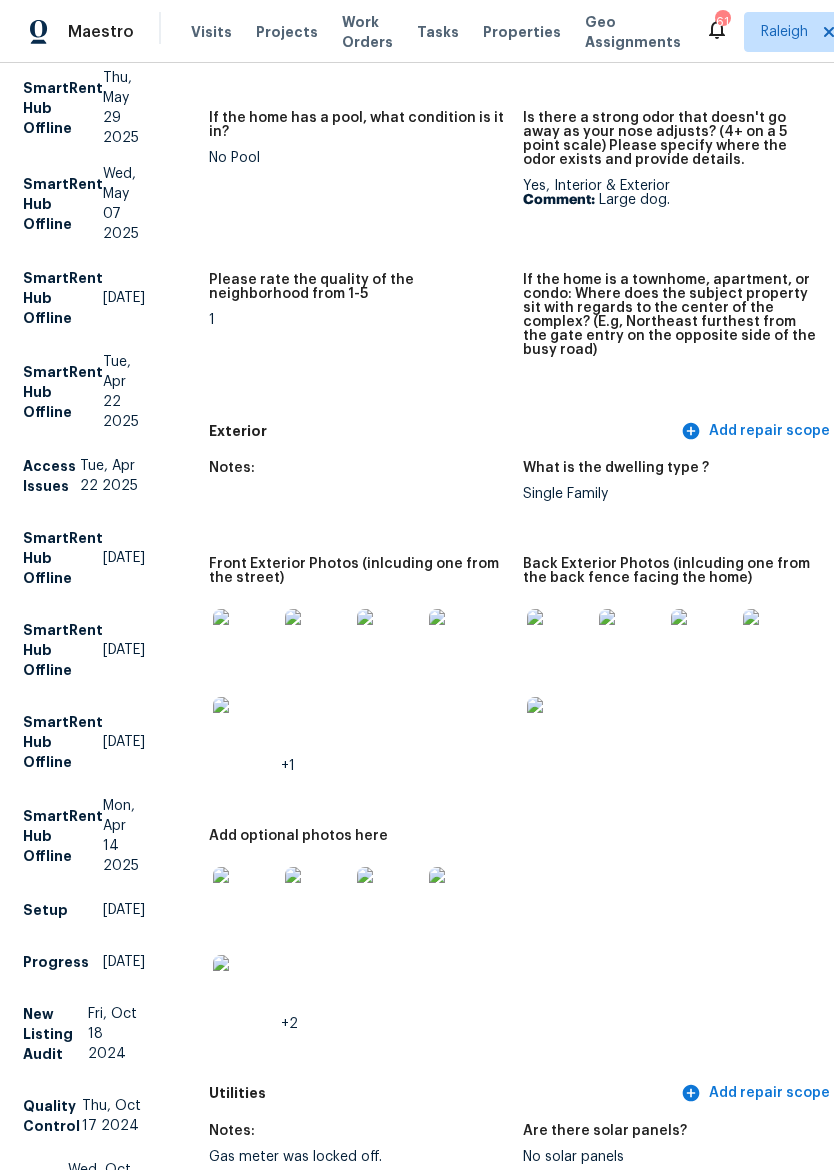 click at bounding box center (559, 641) 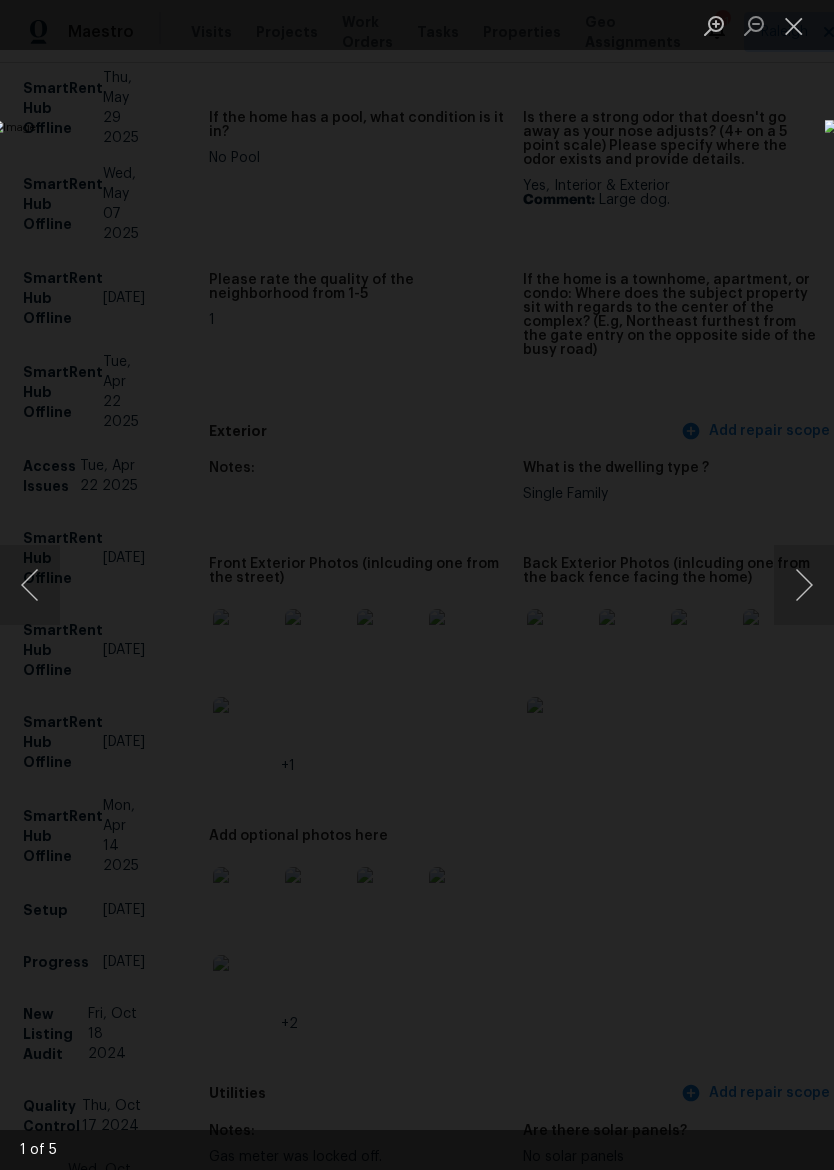 click at bounding box center [794, 25] 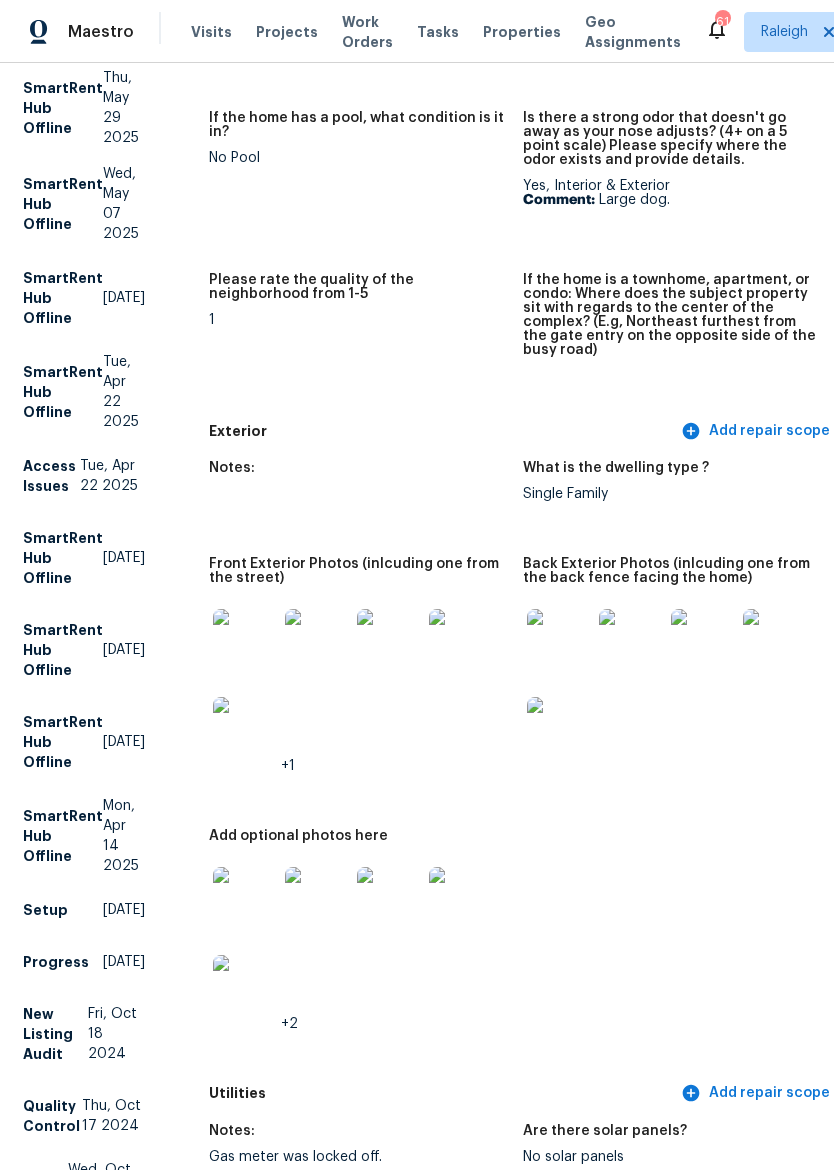 click at bounding box center (317, 641) 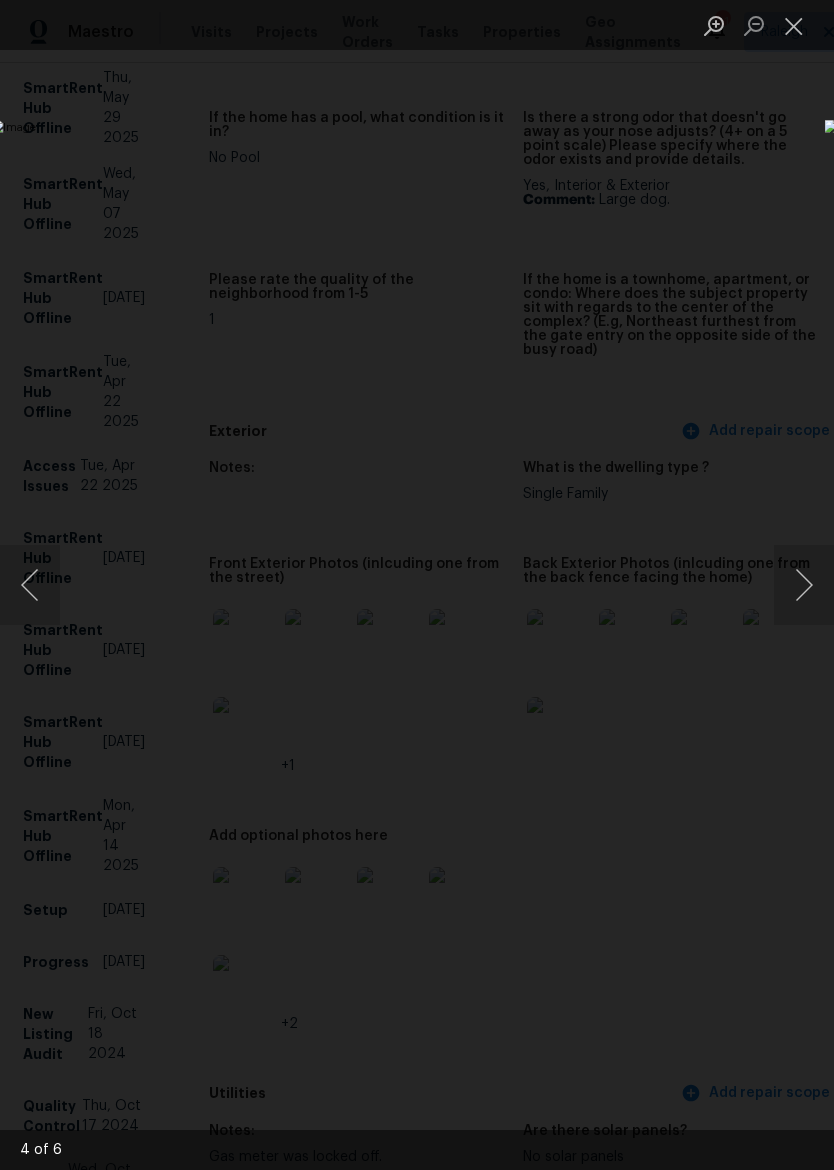 click at bounding box center [804, 585] 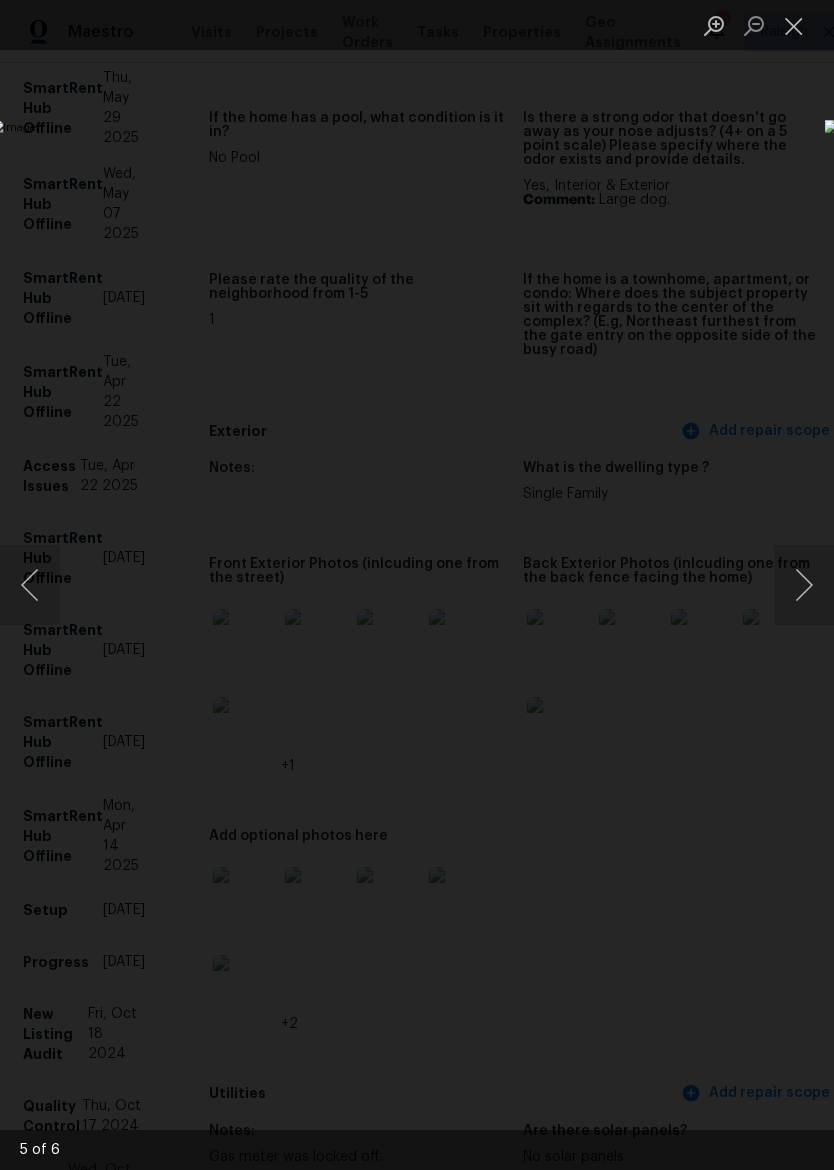click at bounding box center [804, 585] 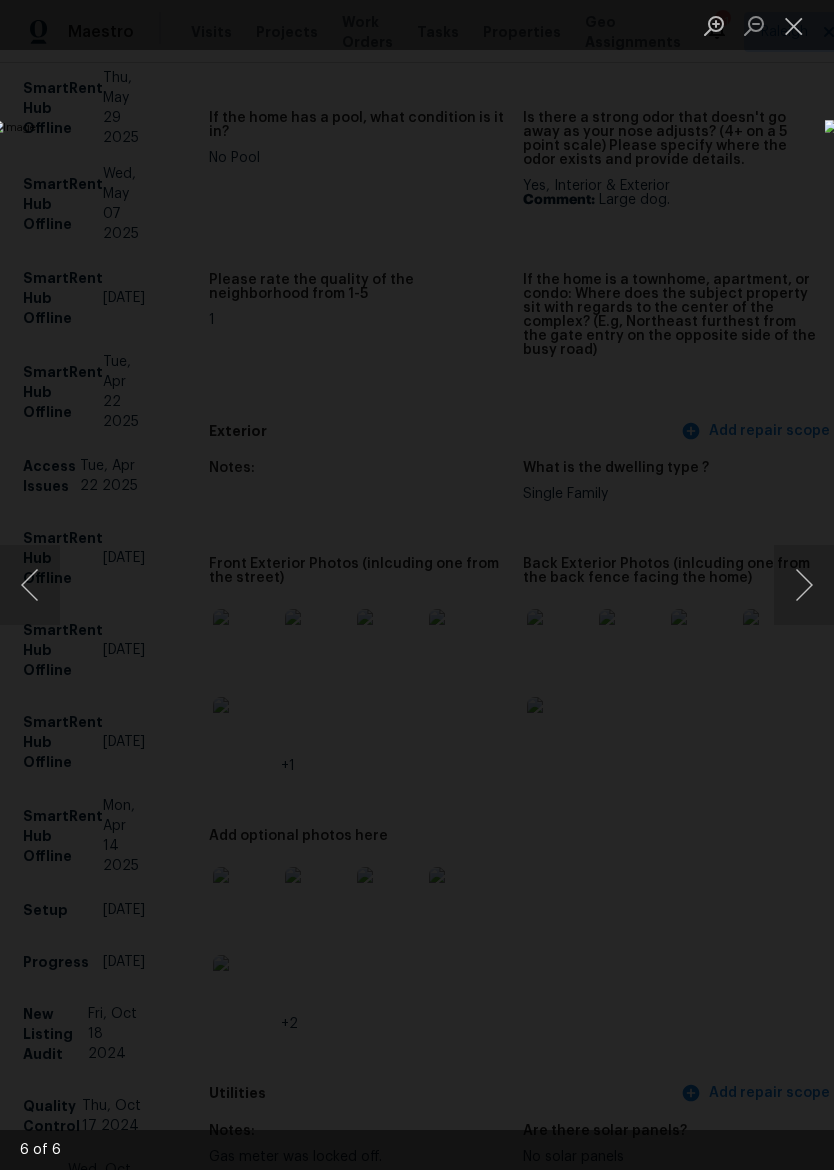click at bounding box center (804, 585) 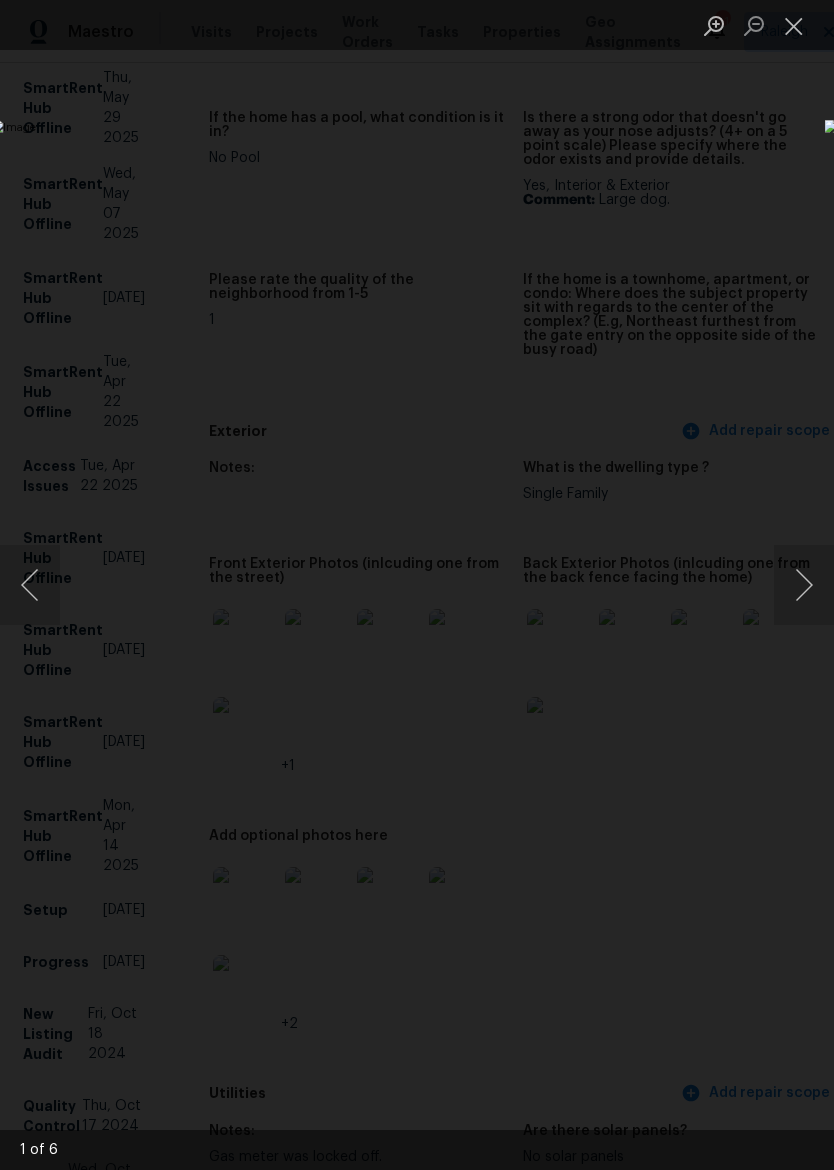 click at bounding box center [804, 585] 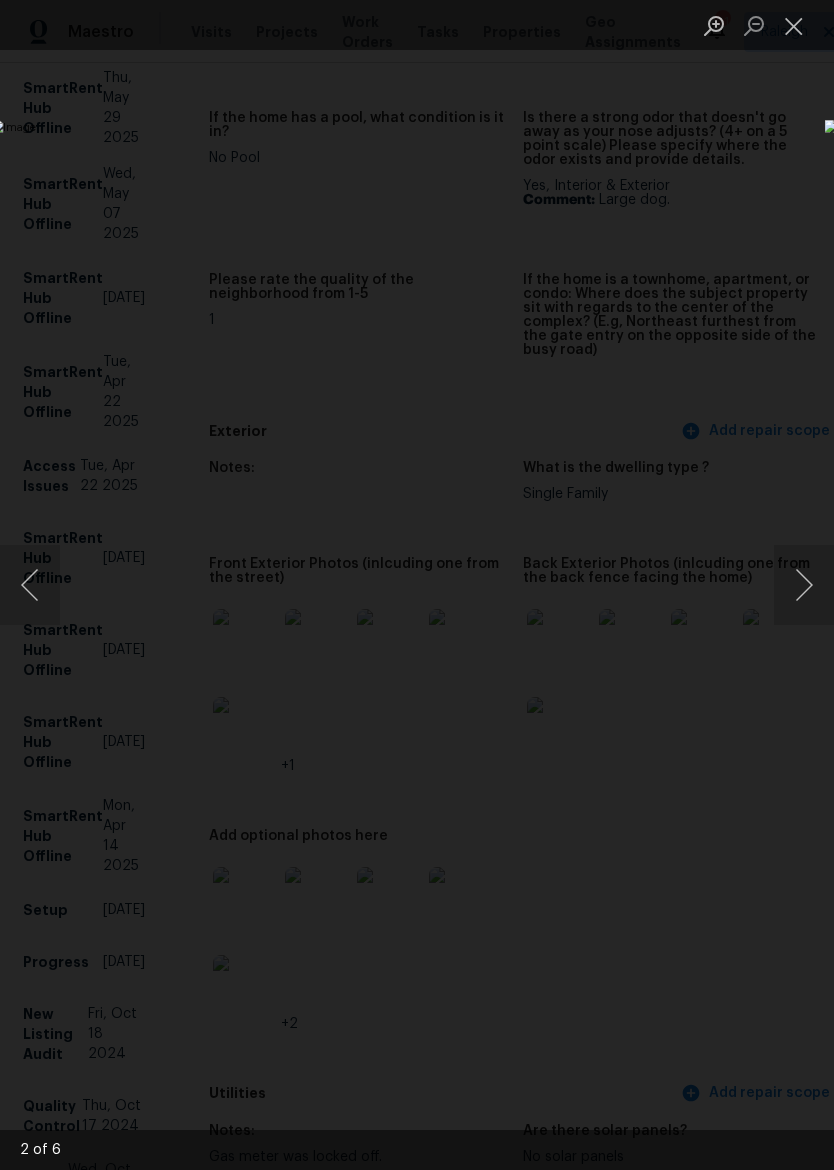 click at bounding box center (804, 585) 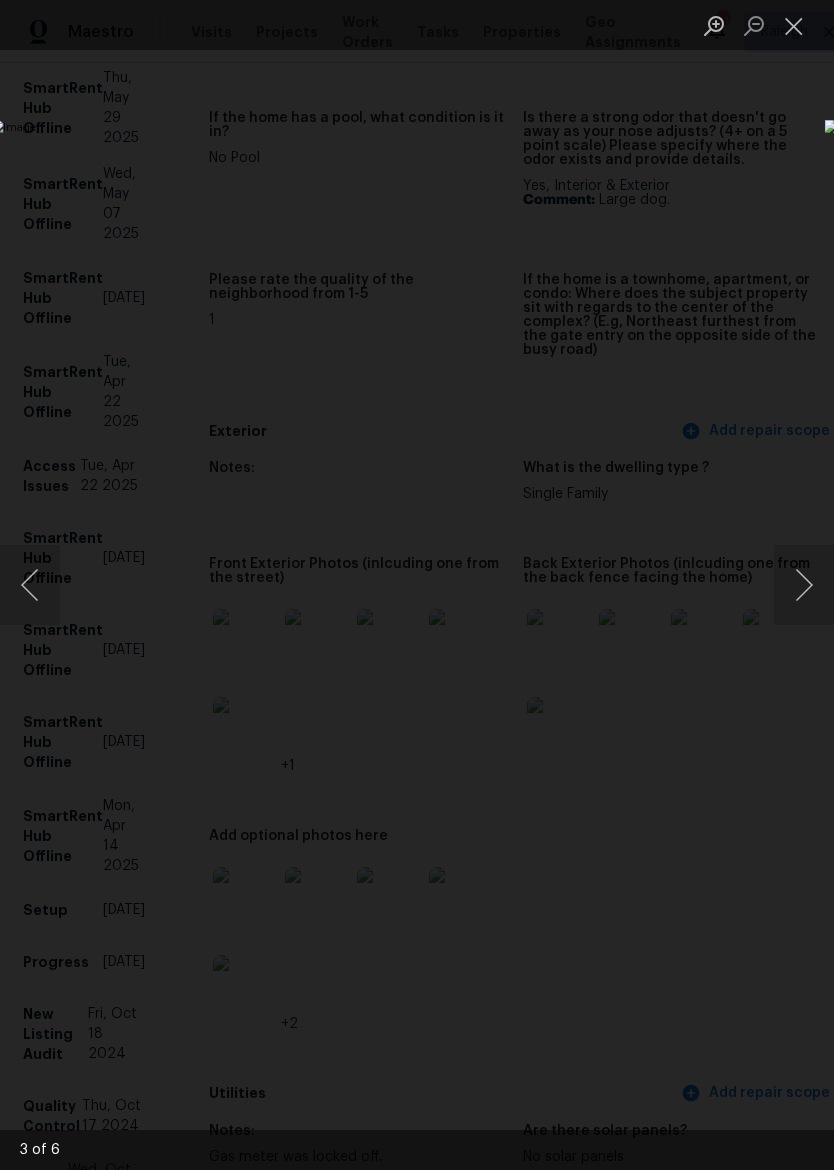 click at bounding box center (804, 585) 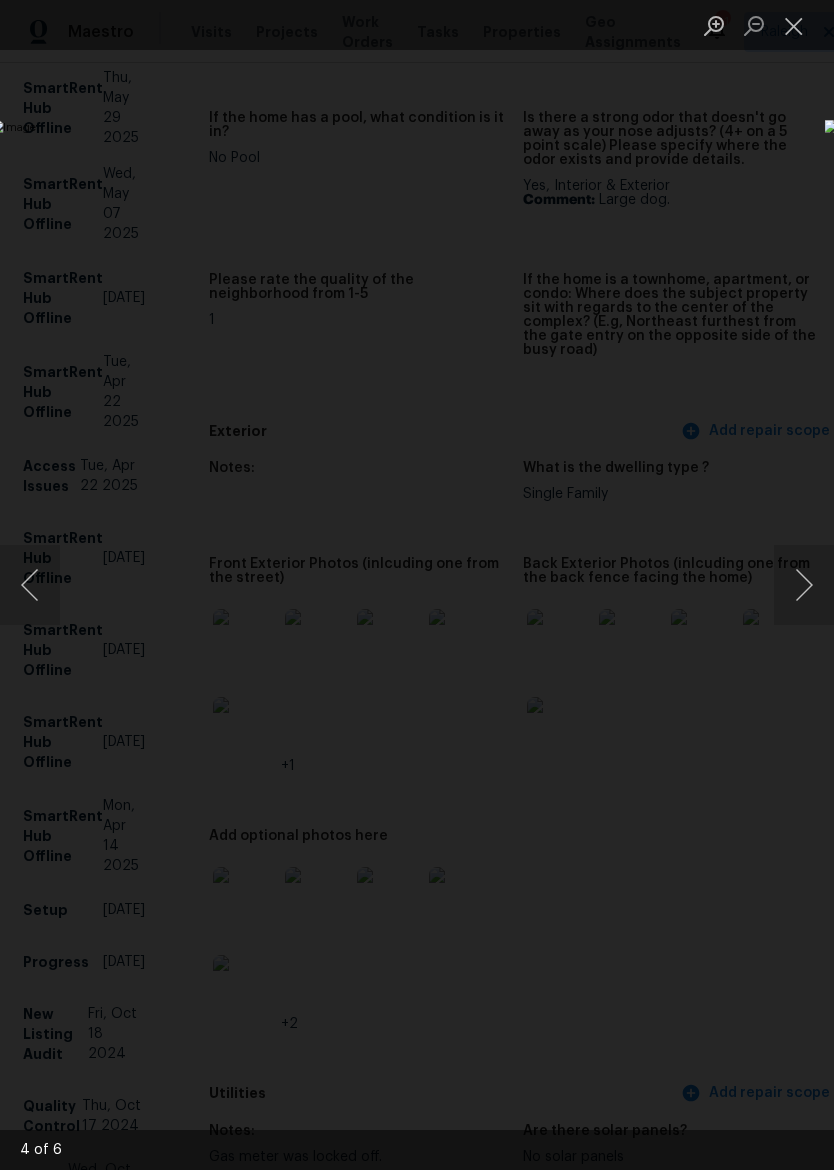 click at bounding box center [804, 585] 